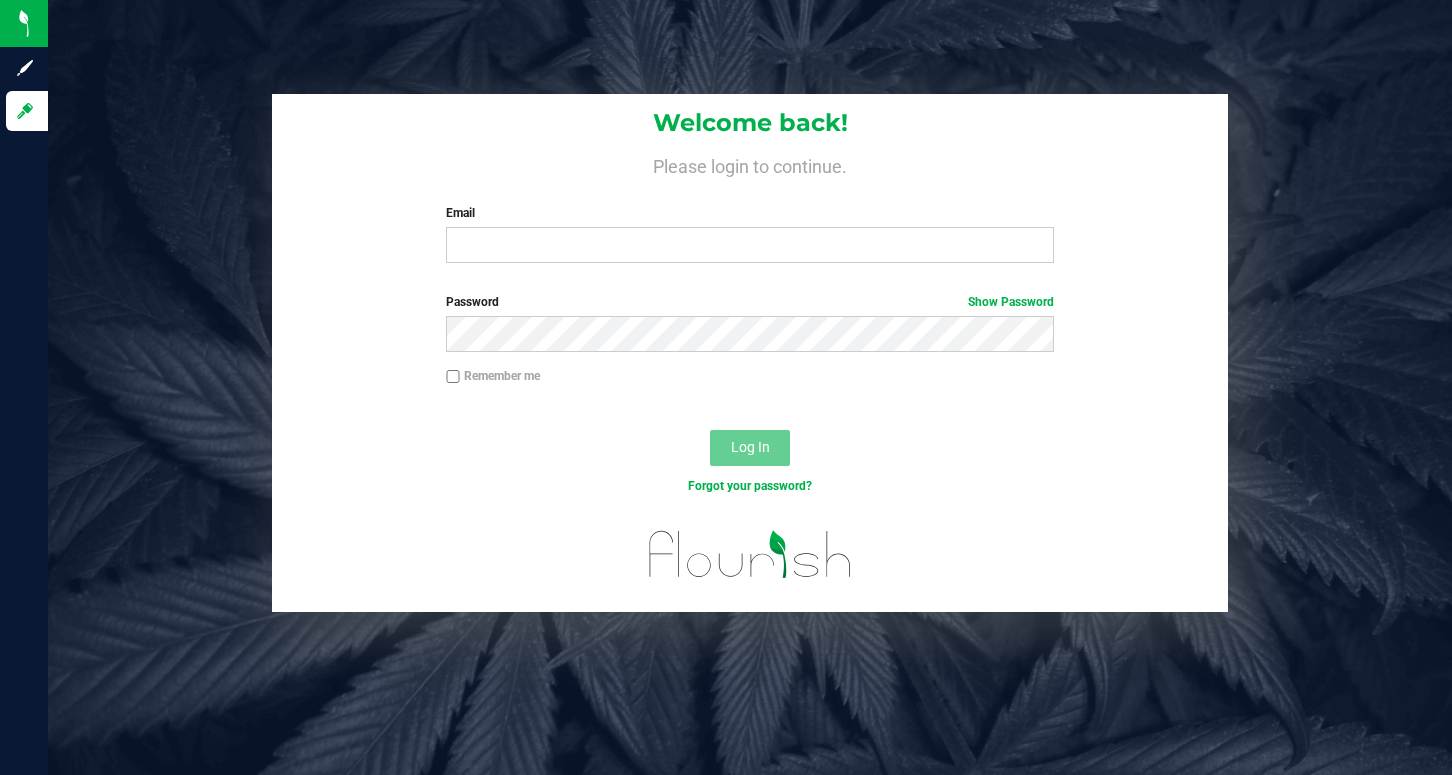 scroll, scrollTop: 0, scrollLeft: 0, axis: both 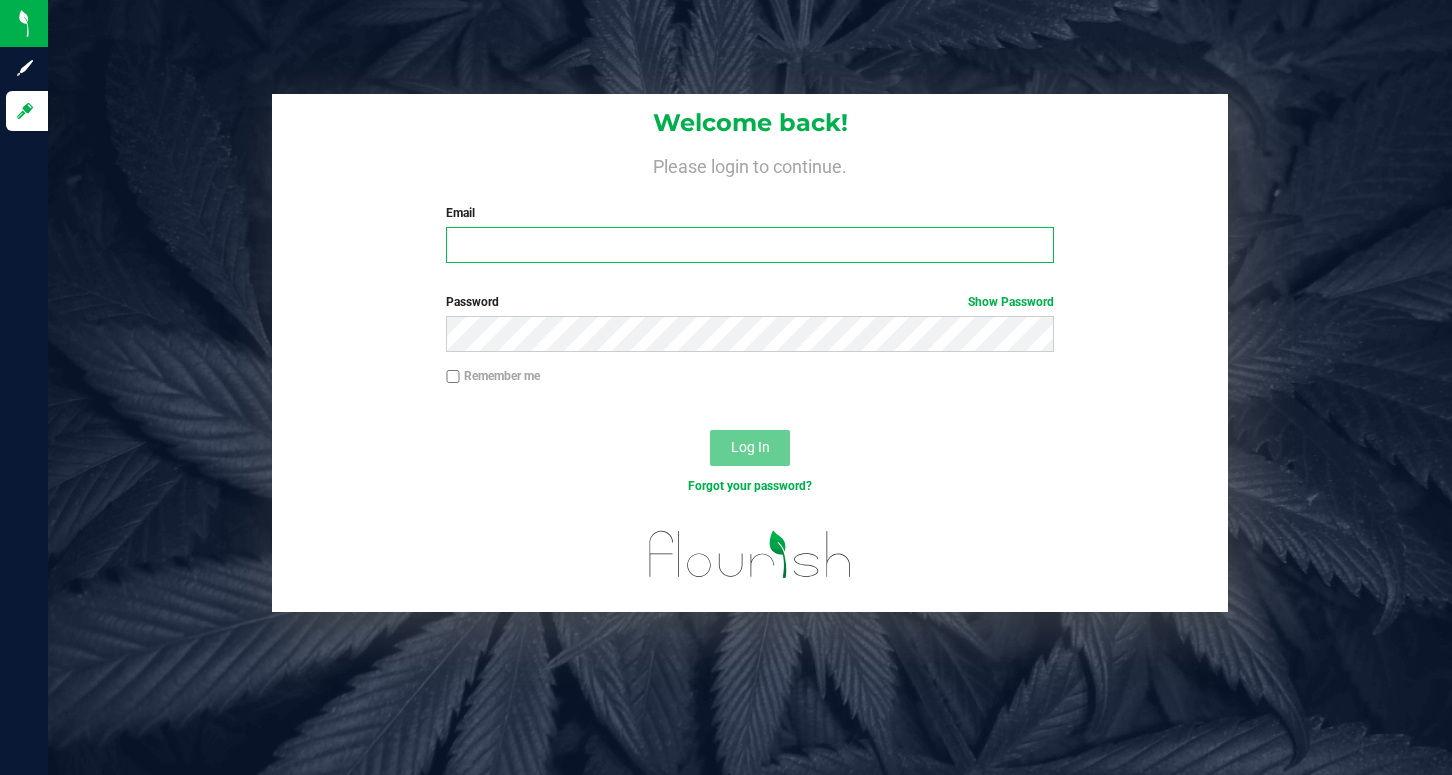 click on "Email" at bounding box center (749, 245) 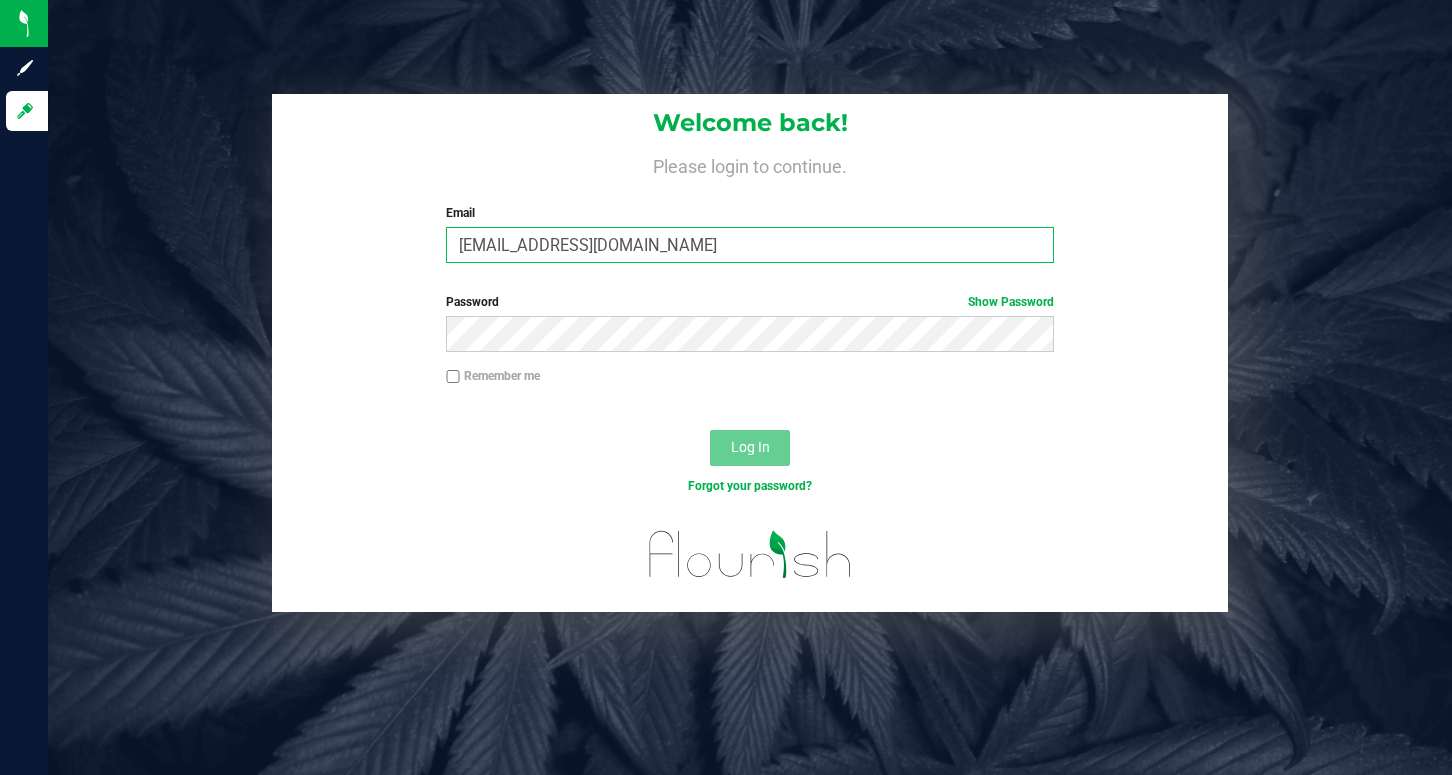 type on "[EMAIL_ADDRESS][DOMAIN_NAME]" 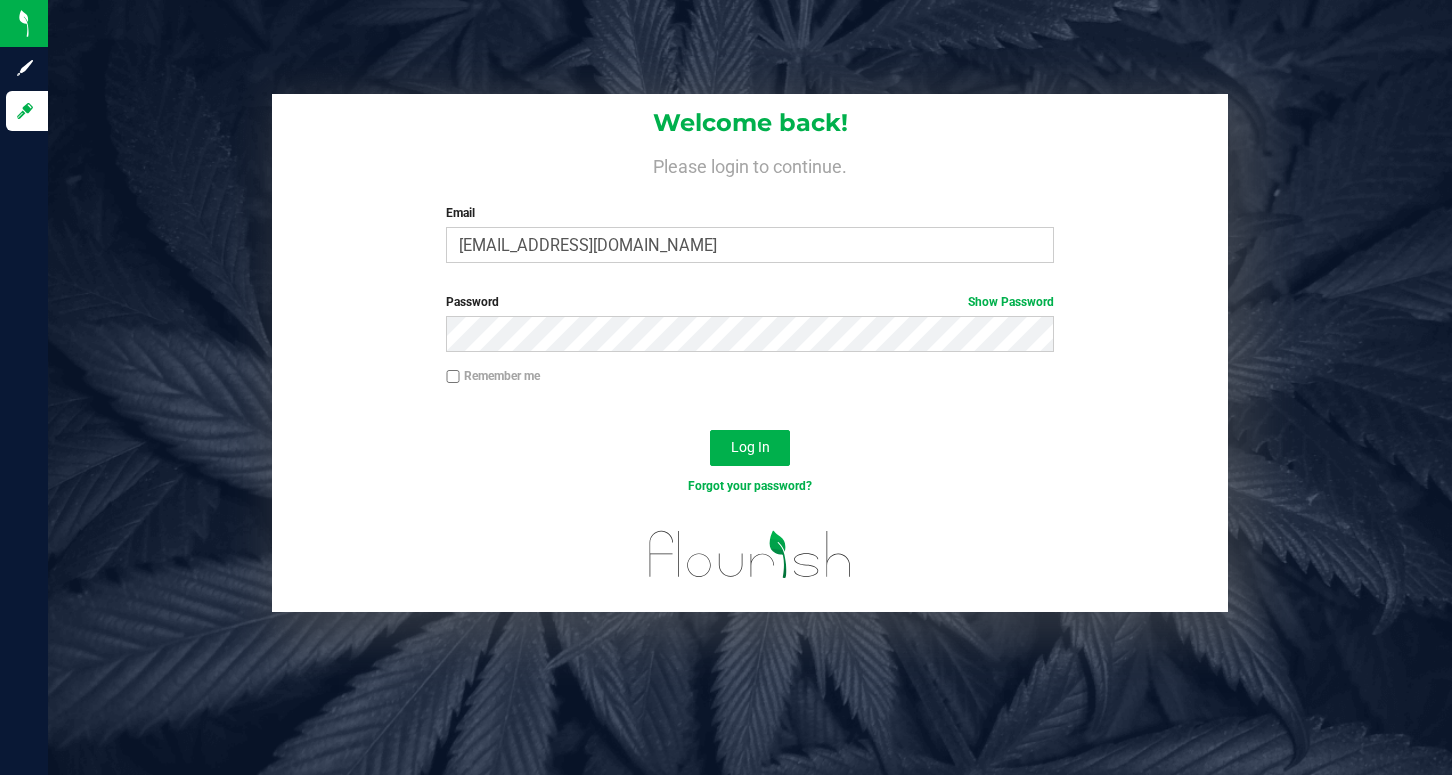 click on "Remember me" at bounding box center [453, 377] 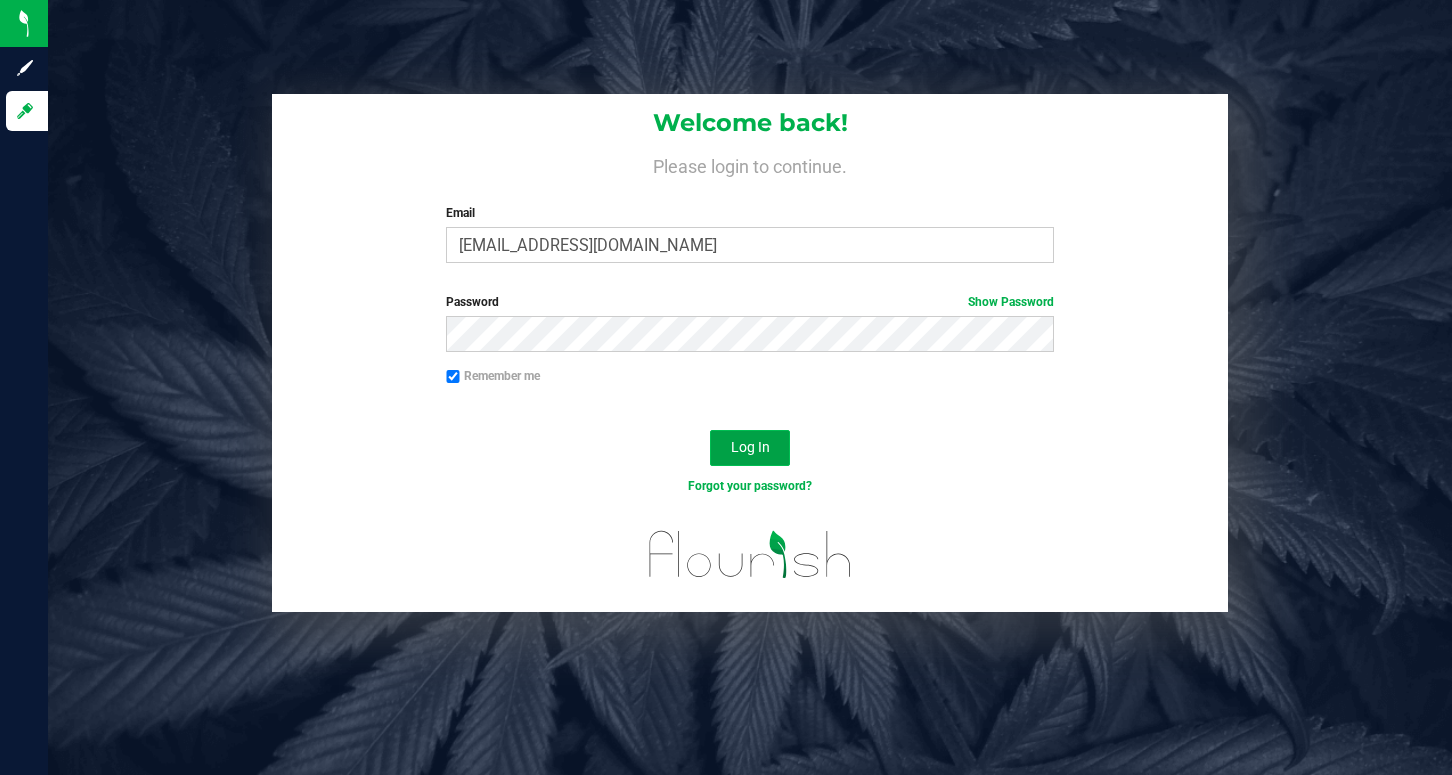 click on "Log In" at bounding box center (750, 447) 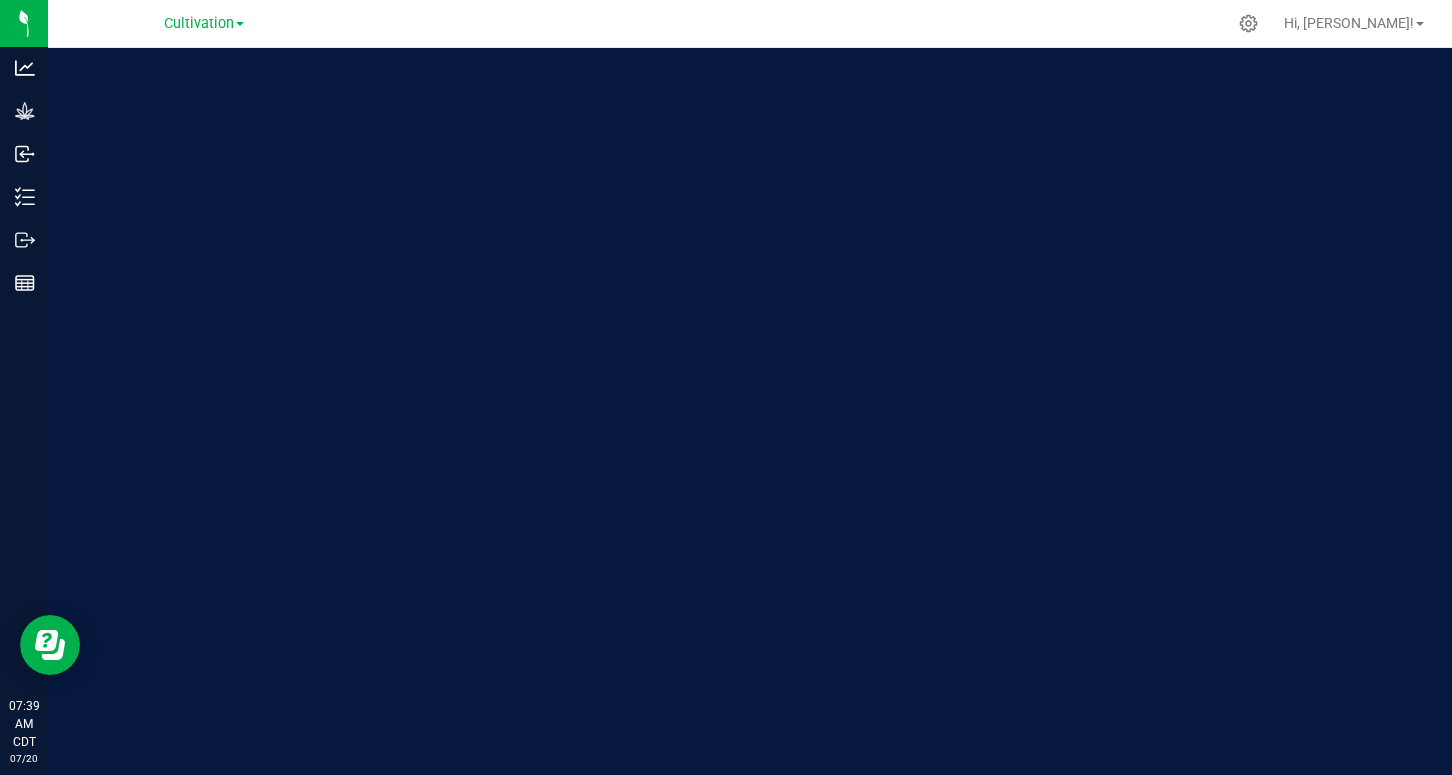 scroll, scrollTop: 0, scrollLeft: 0, axis: both 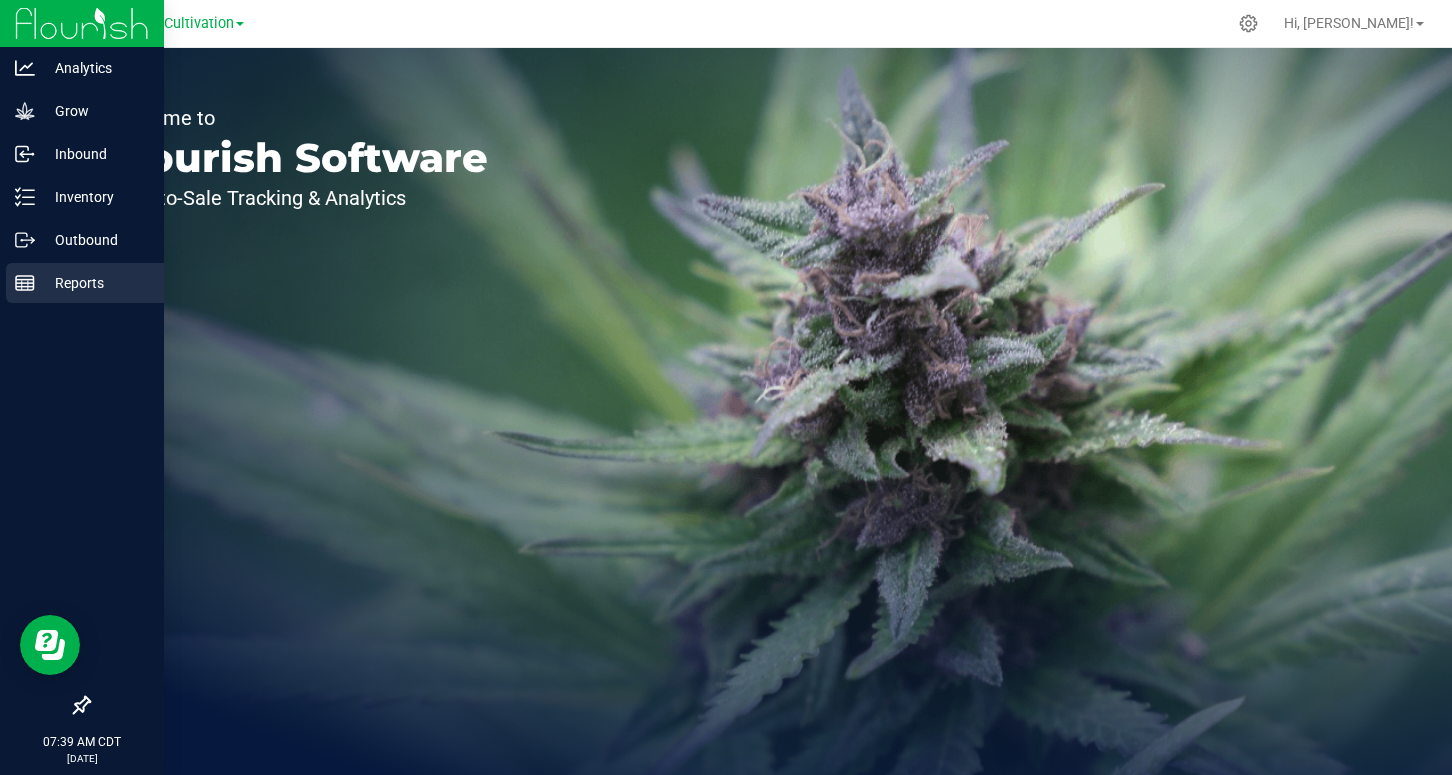click on "Reports" at bounding box center [95, 283] 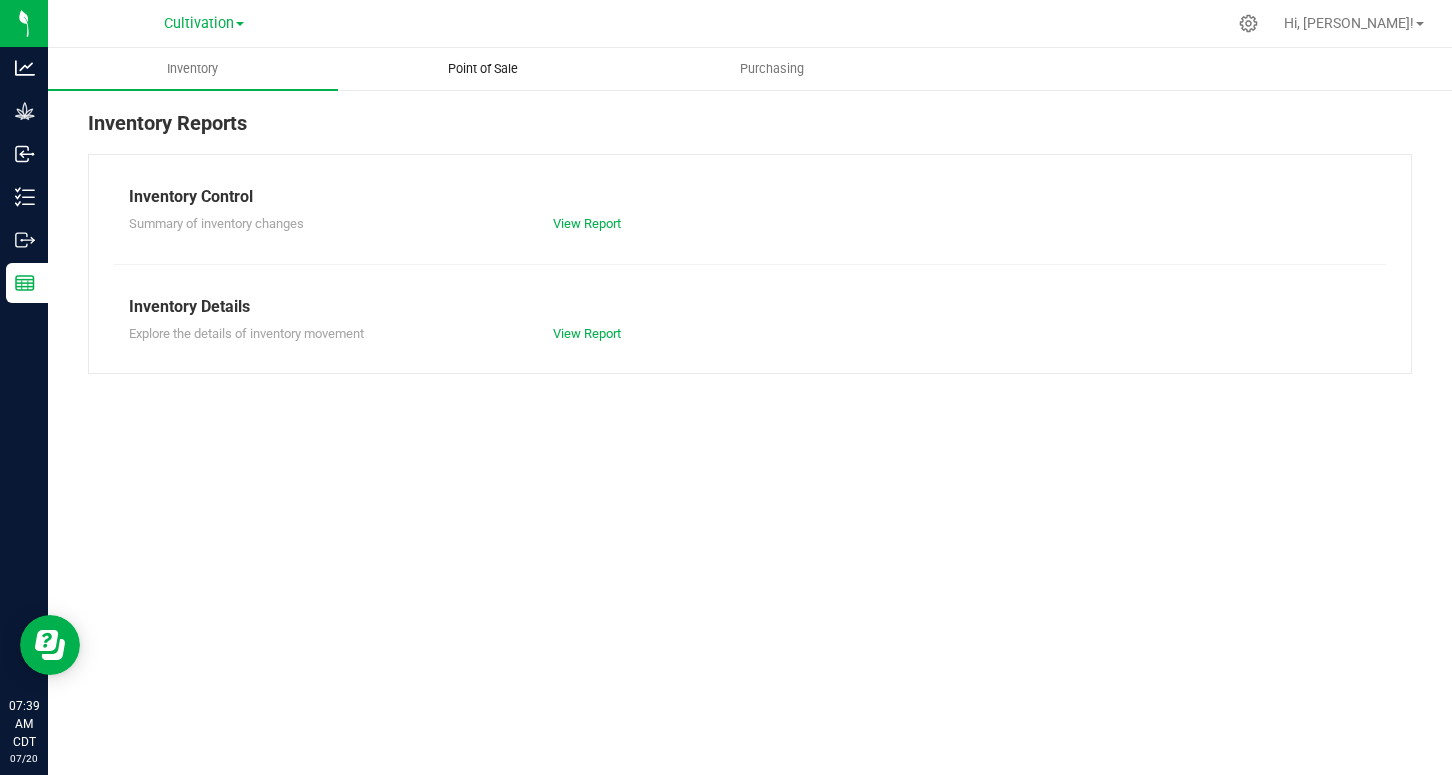 click on "Point of Sale" at bounding box center (483, 69) 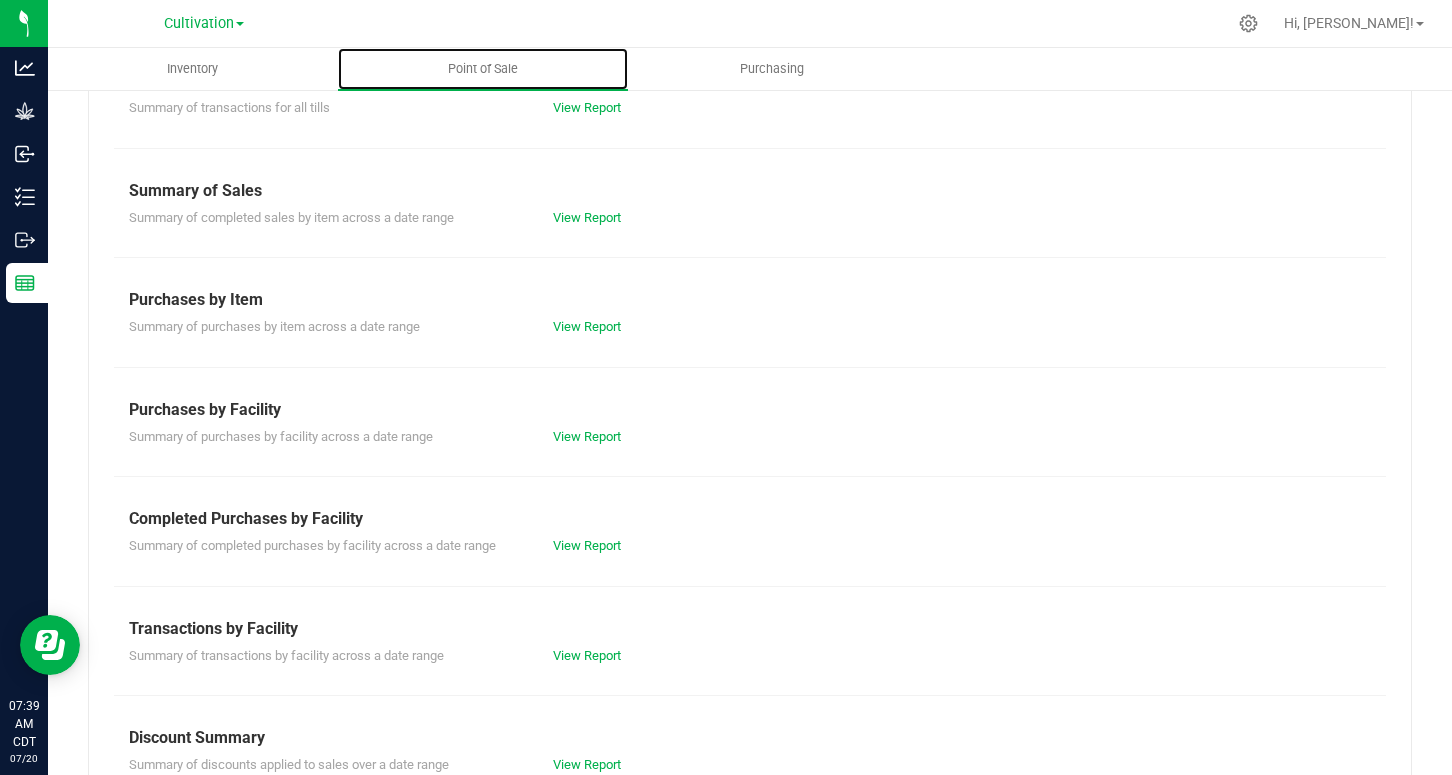 scroll, scrollTop: 97, scrollLeft: 0, axis: vertical 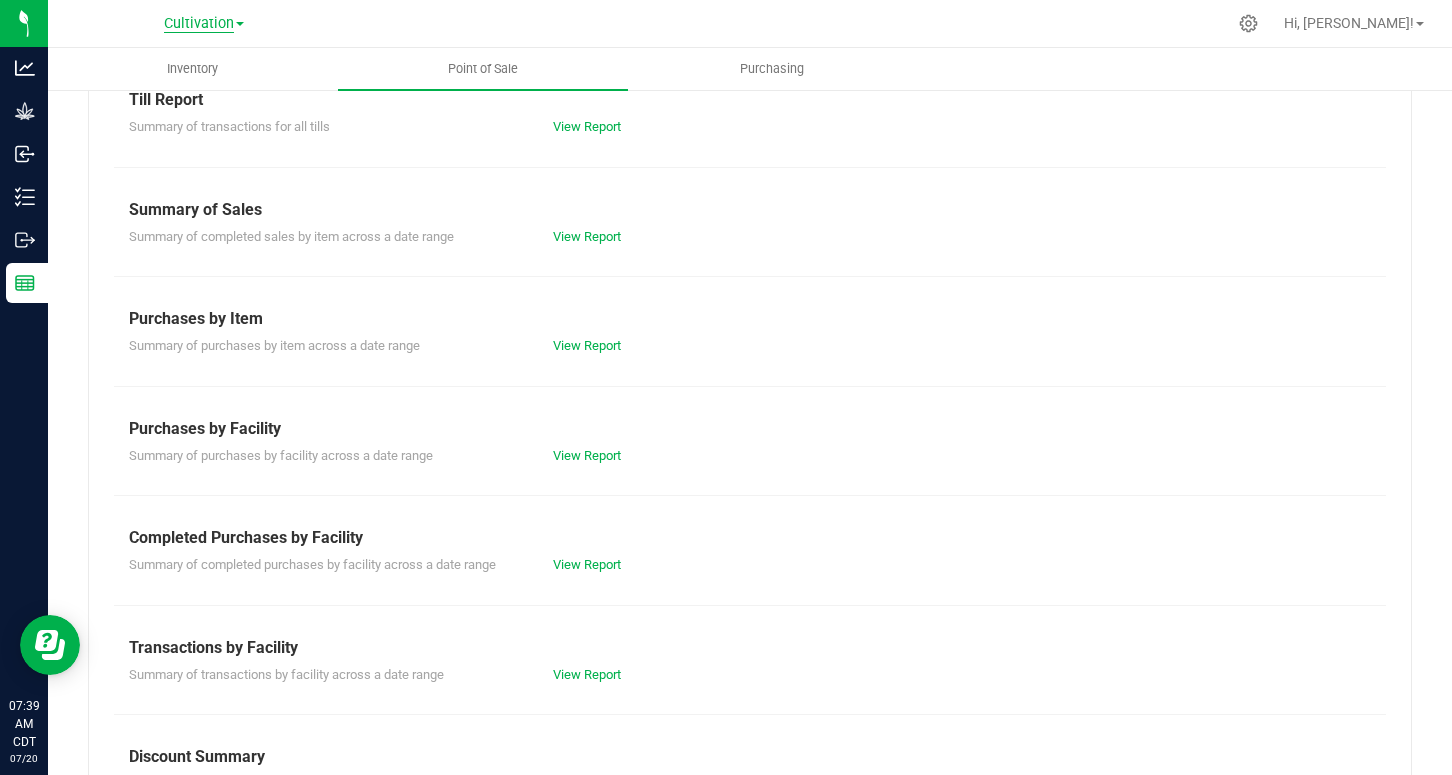 click on "Cultivation" at bounding box center (199, 24) 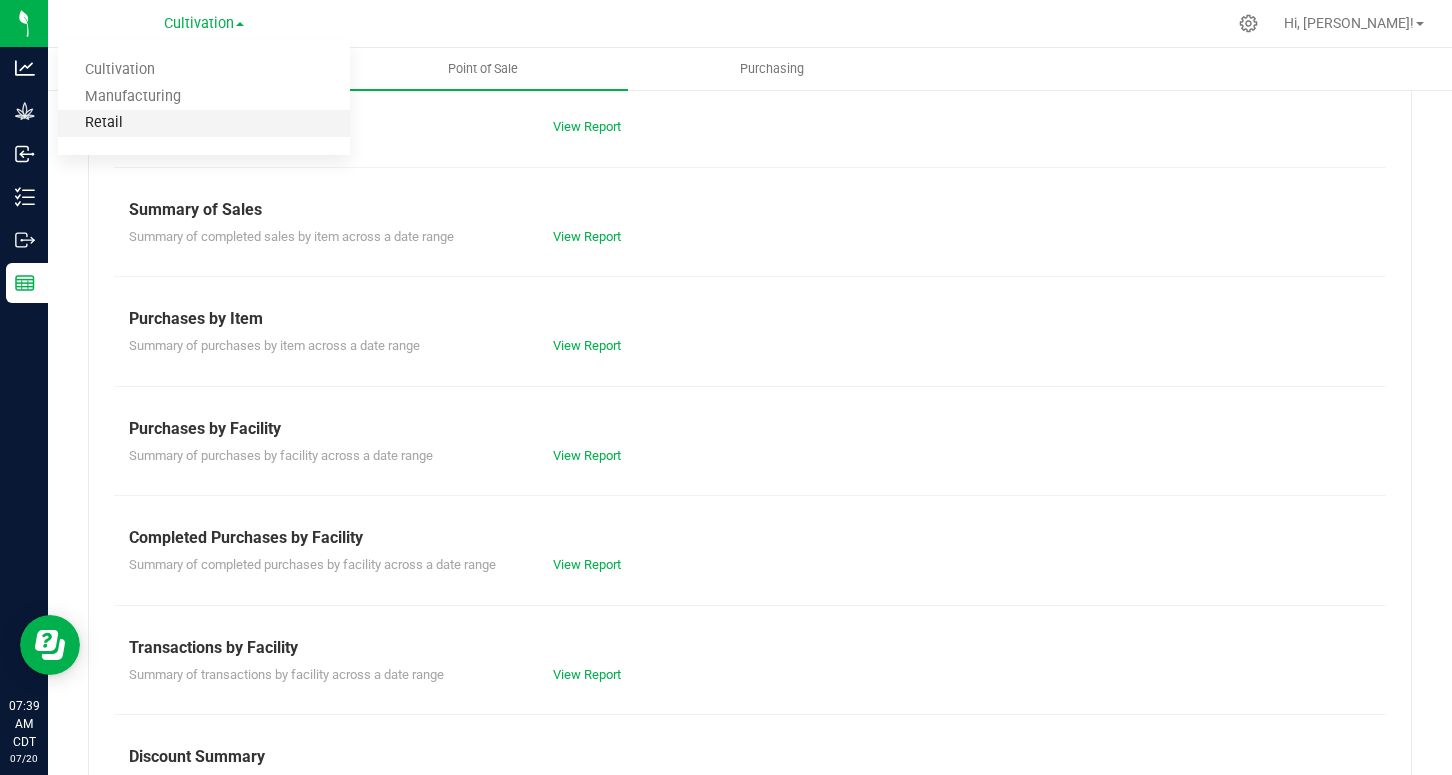 click on "Retail" at bounding box center (204, 123) 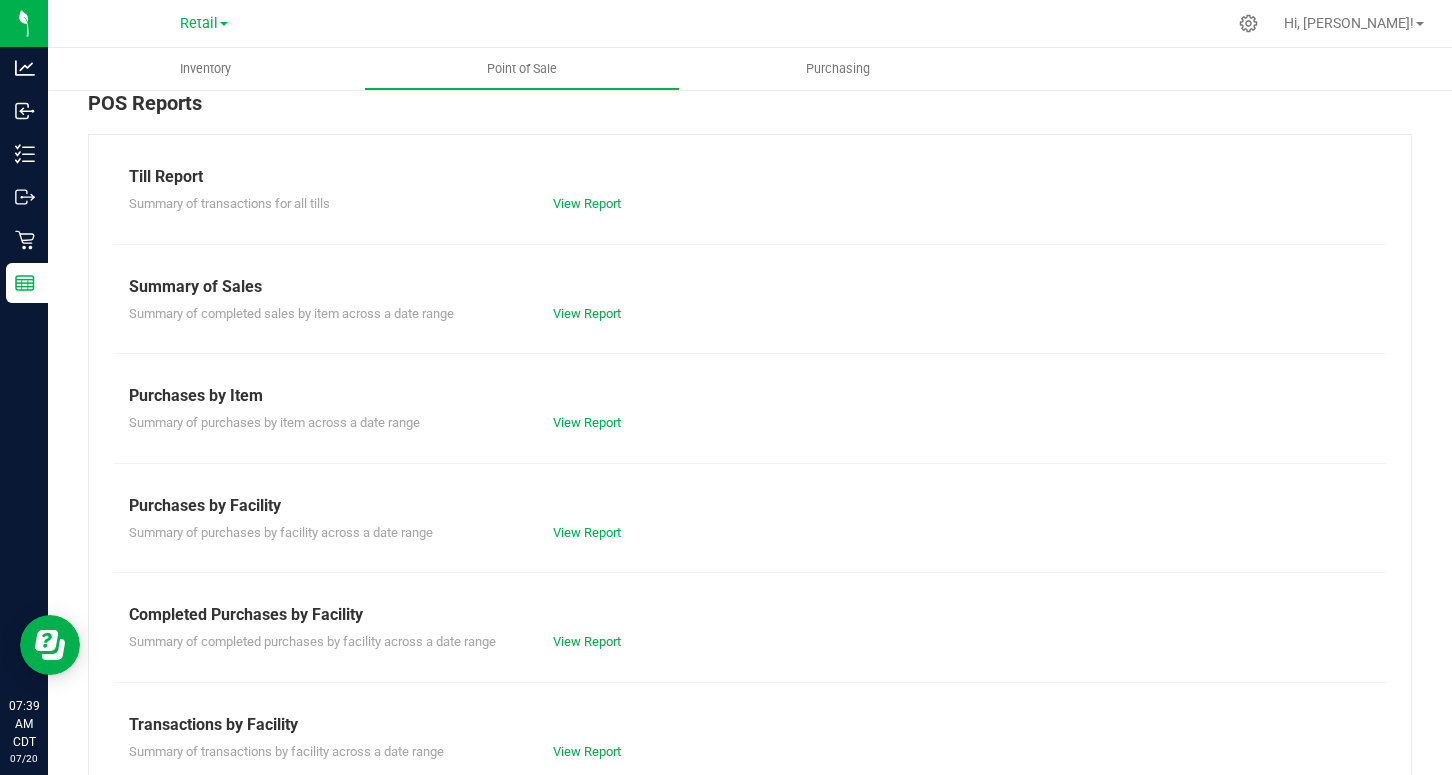 scroll, scrollTop: 0, scrollLeft: 0, axis: both 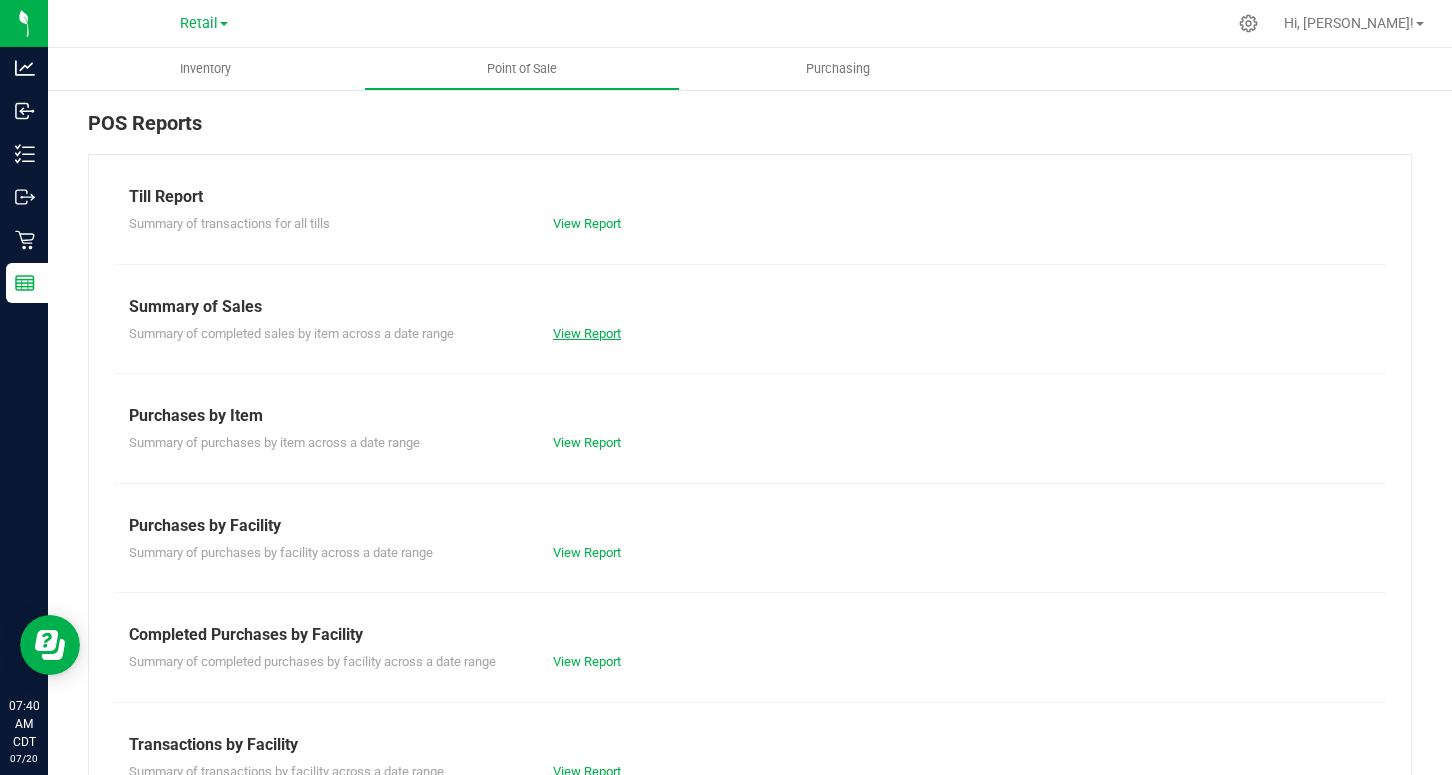 click on "View Report" at bounding box center [587, 333] 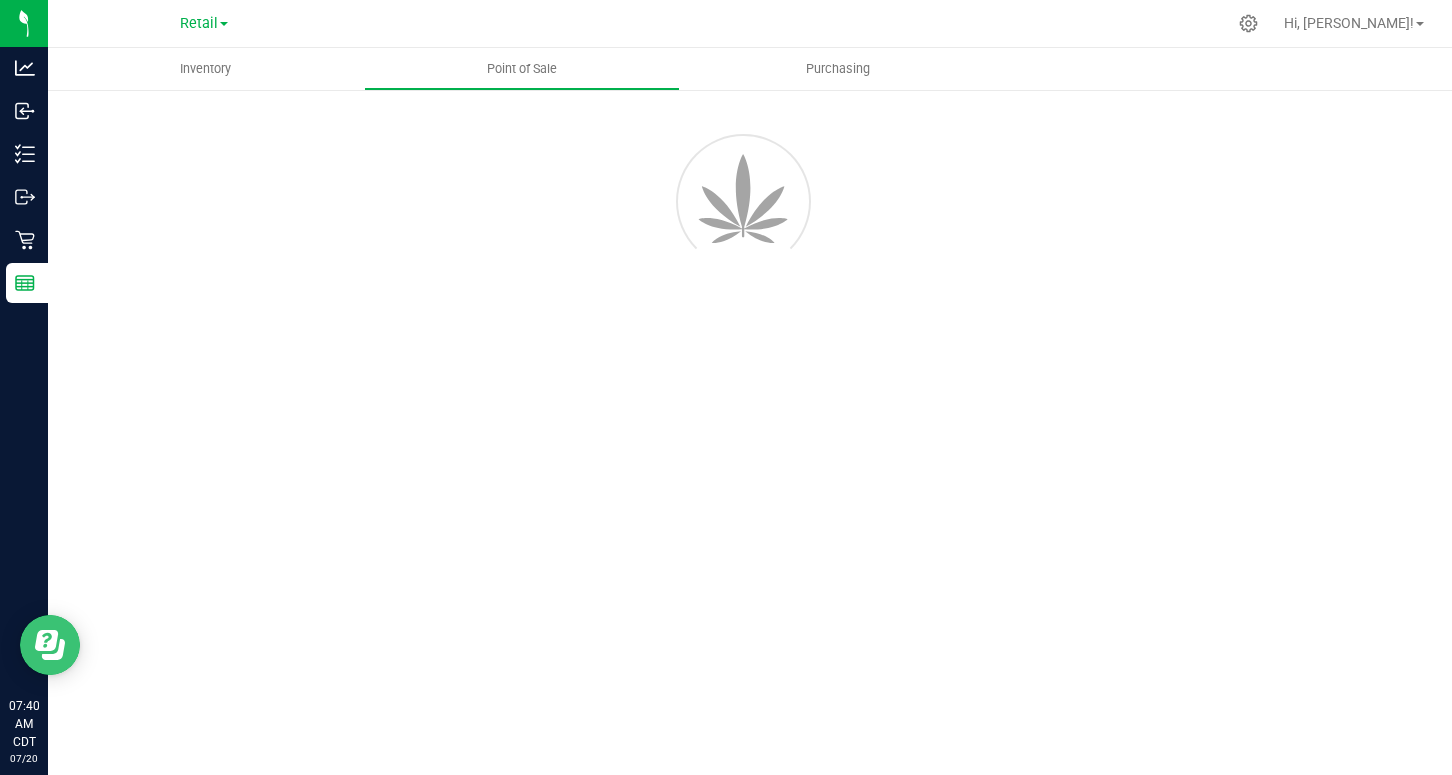 click 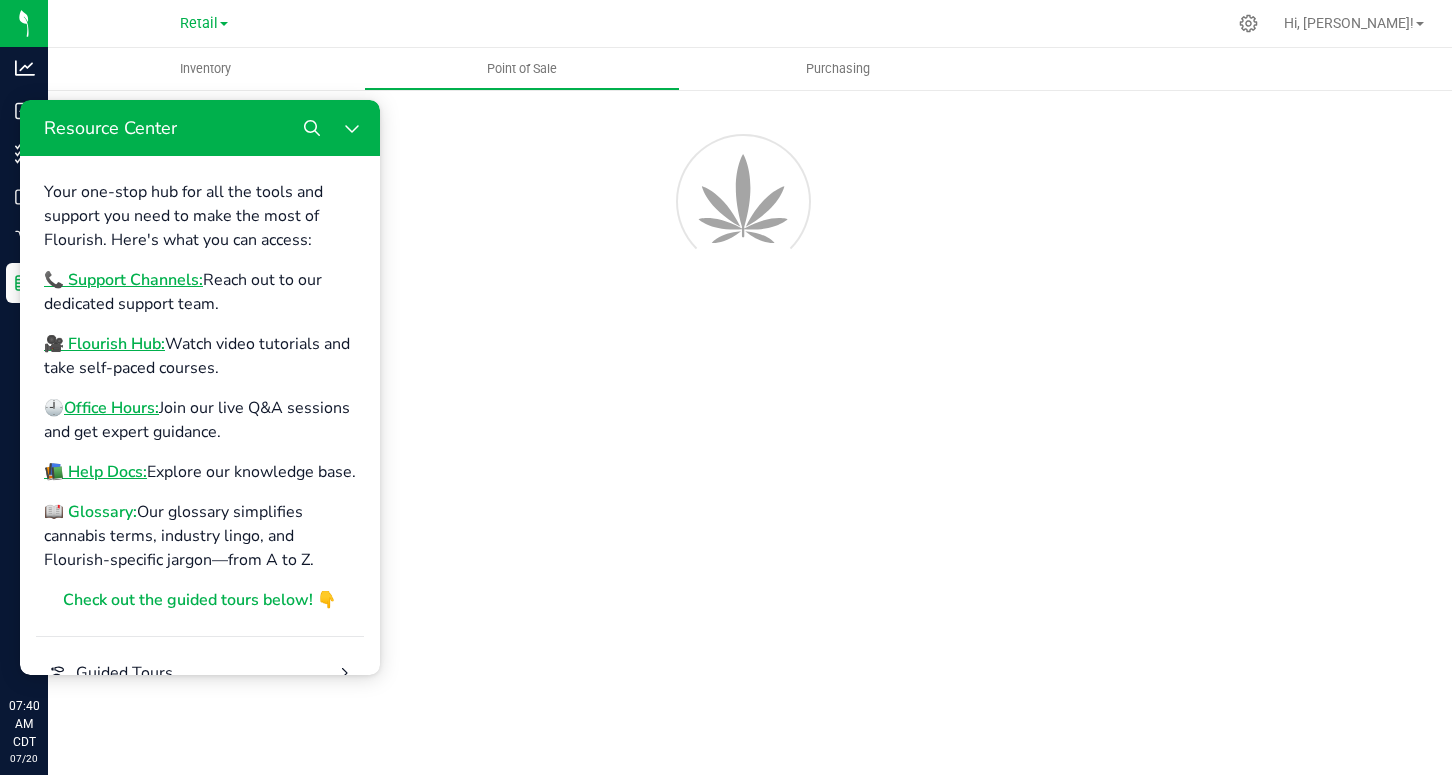 click on "📖 Glossary:" at bounding box center [90, 512] 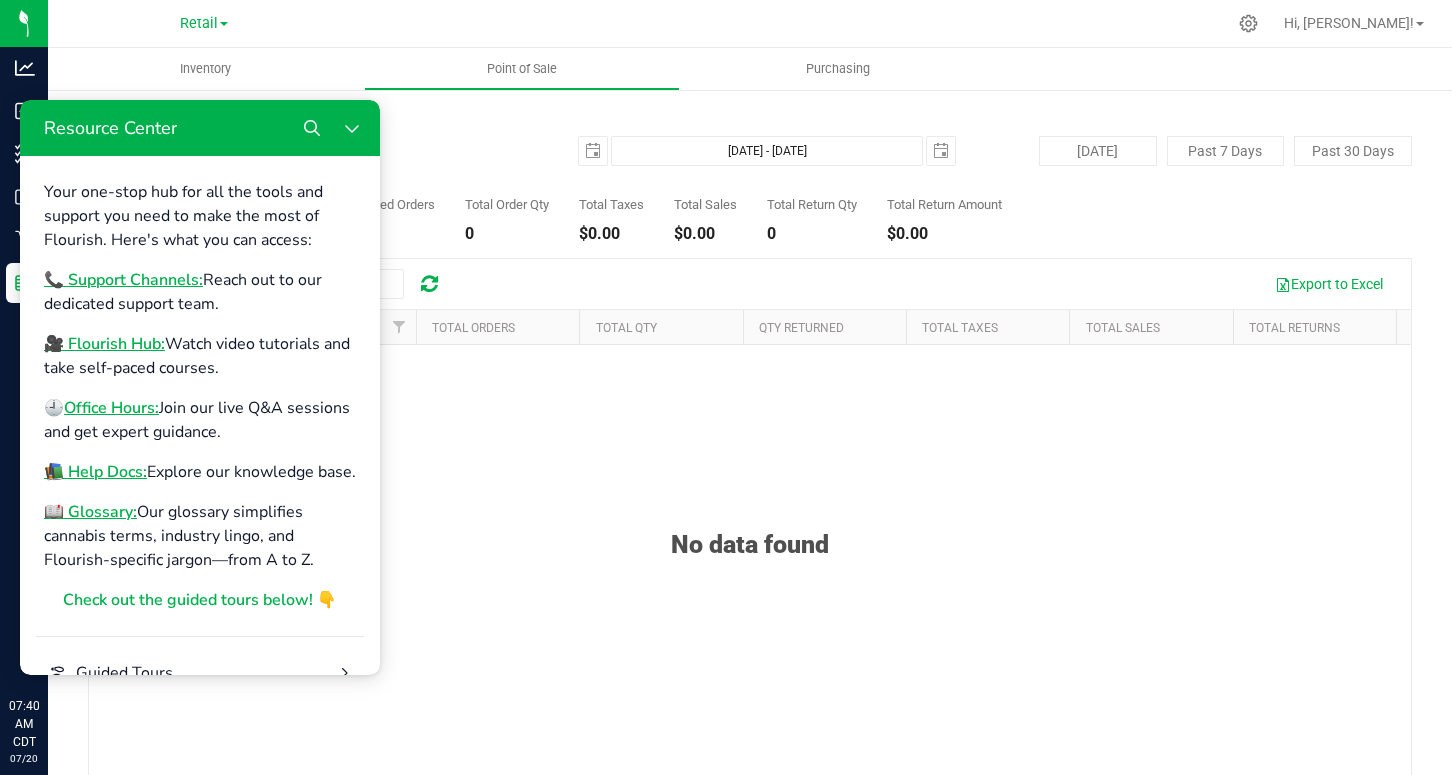 click on "No data found" at bounding box center (750, 656) 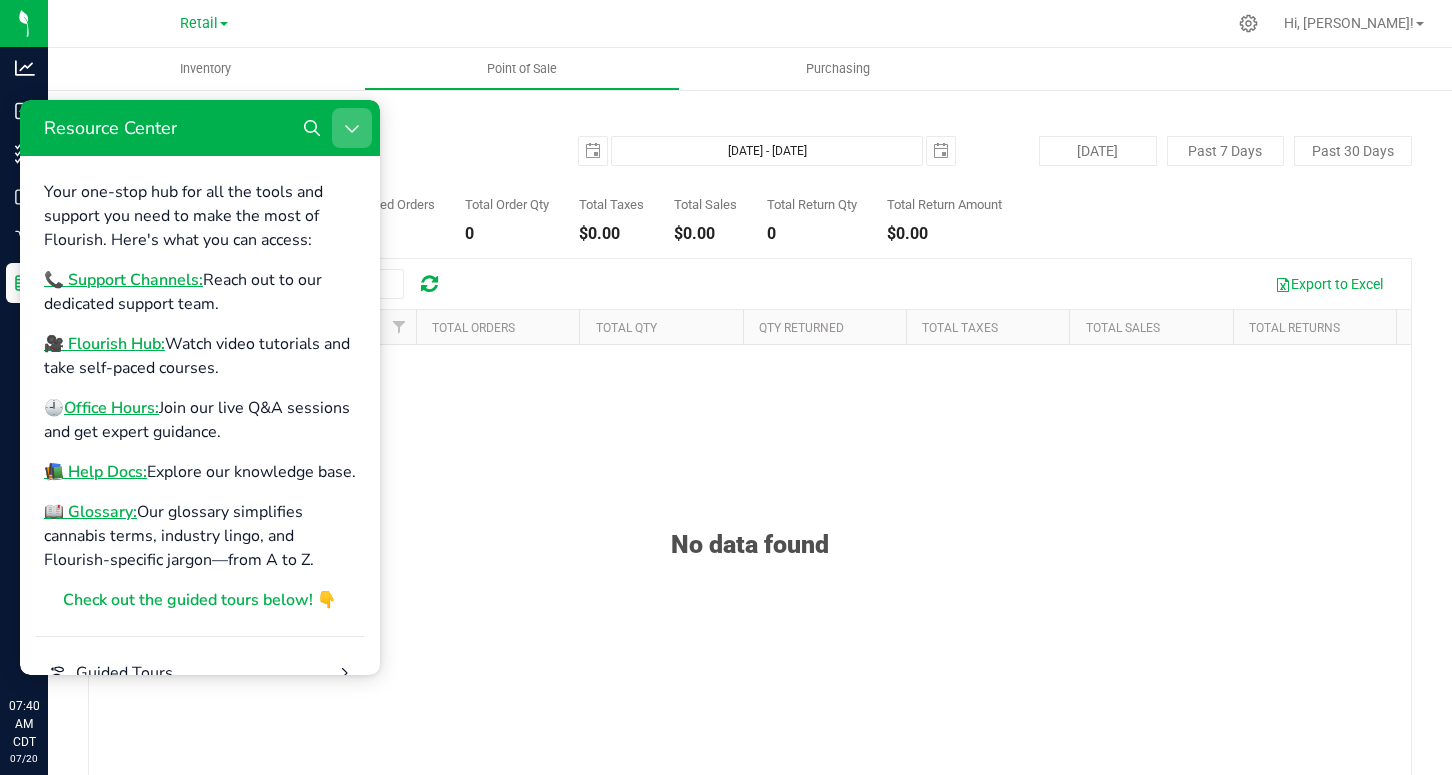 click 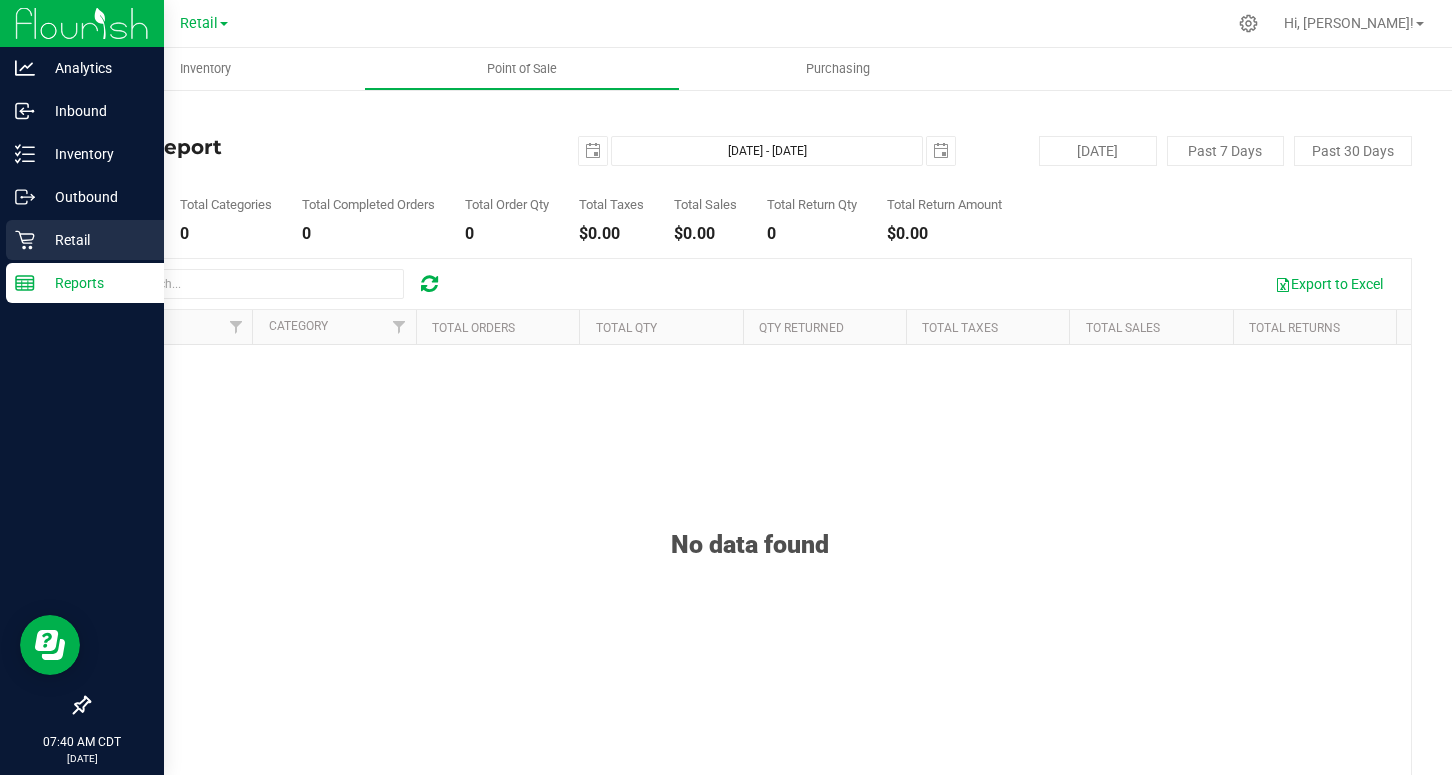 click on "Retail" at bounding box center [95, 240] 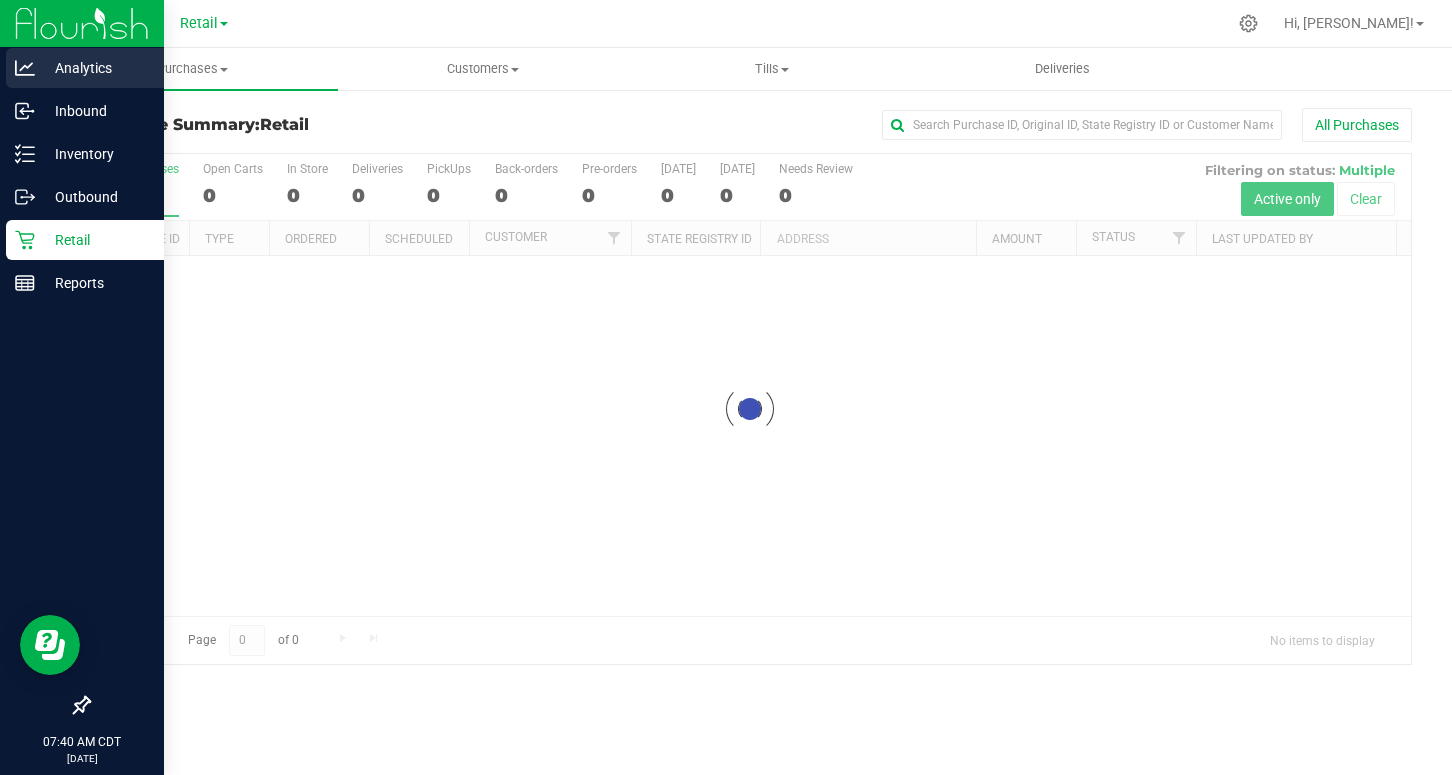 click on "Analytics" at bounding box center [95, 68] 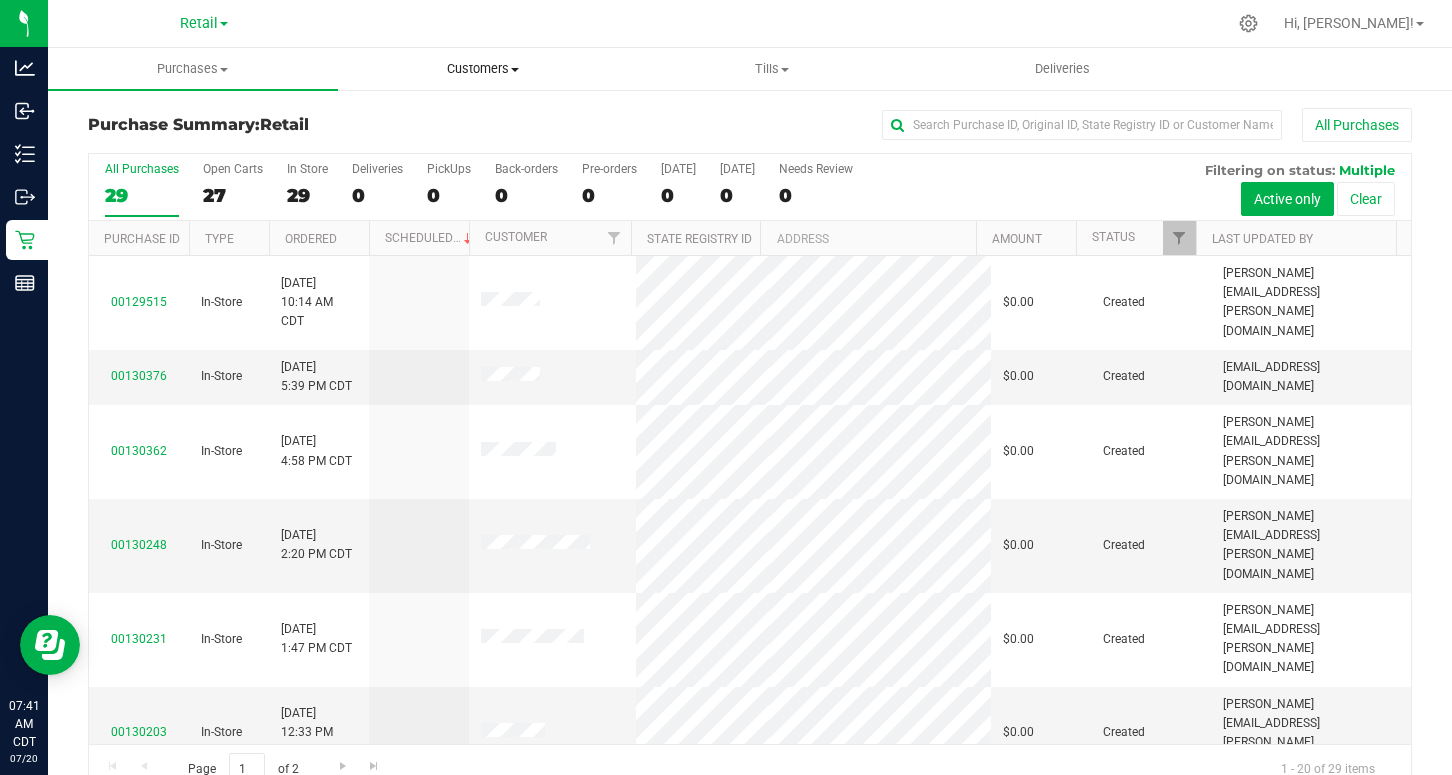 click on "Customers" at bounding box center [483, 69] 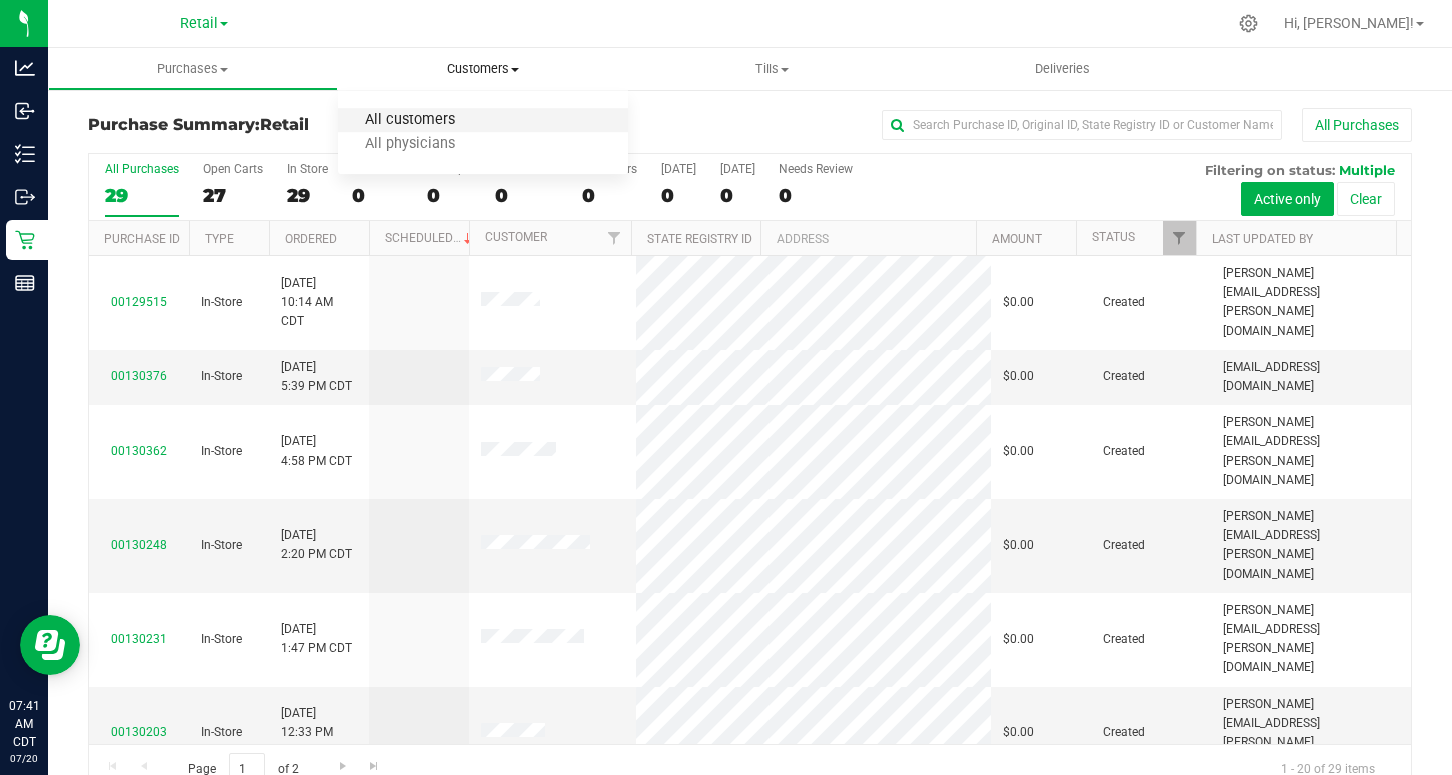 click on "All customers" at bounding box center (410, 120) 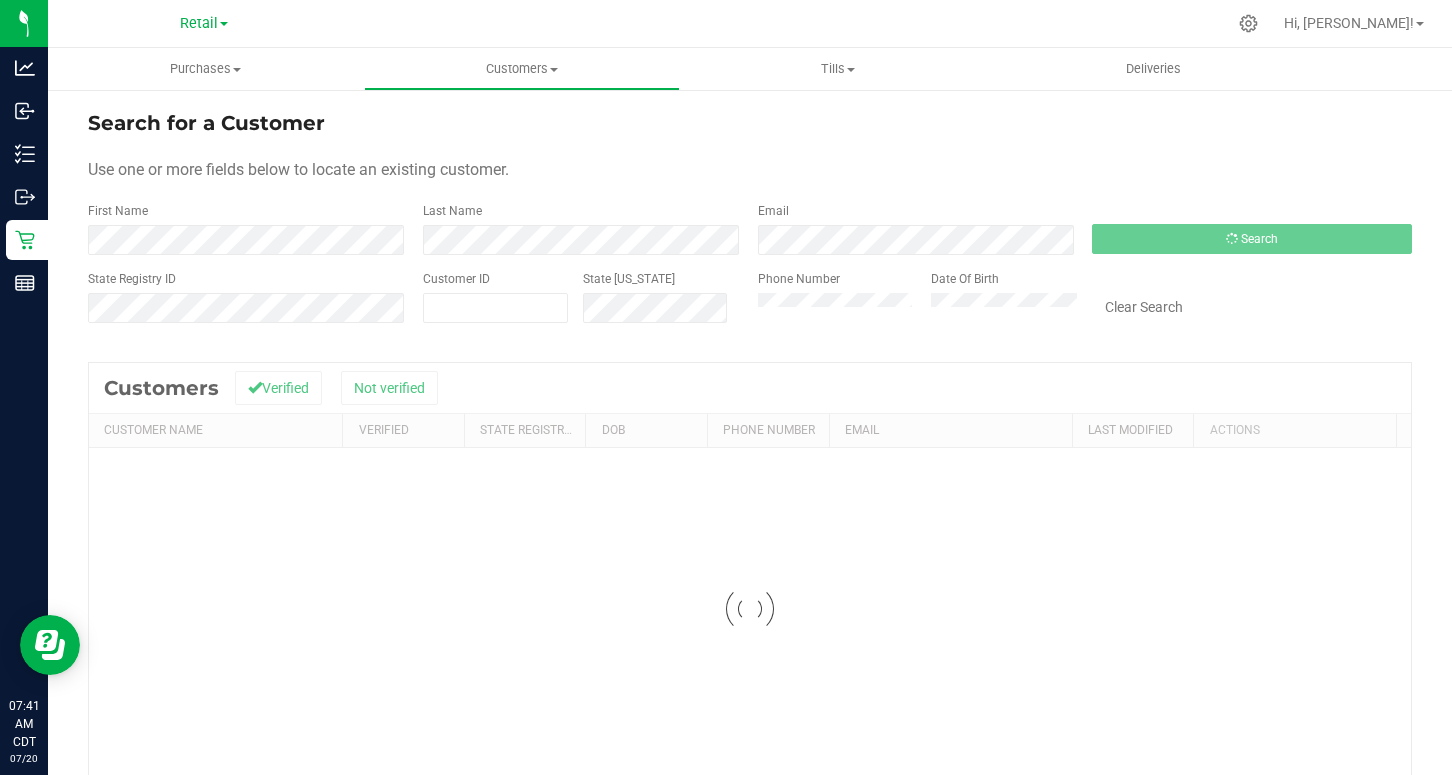 click on "Search for a Customer" at bounding box center [750, 123] 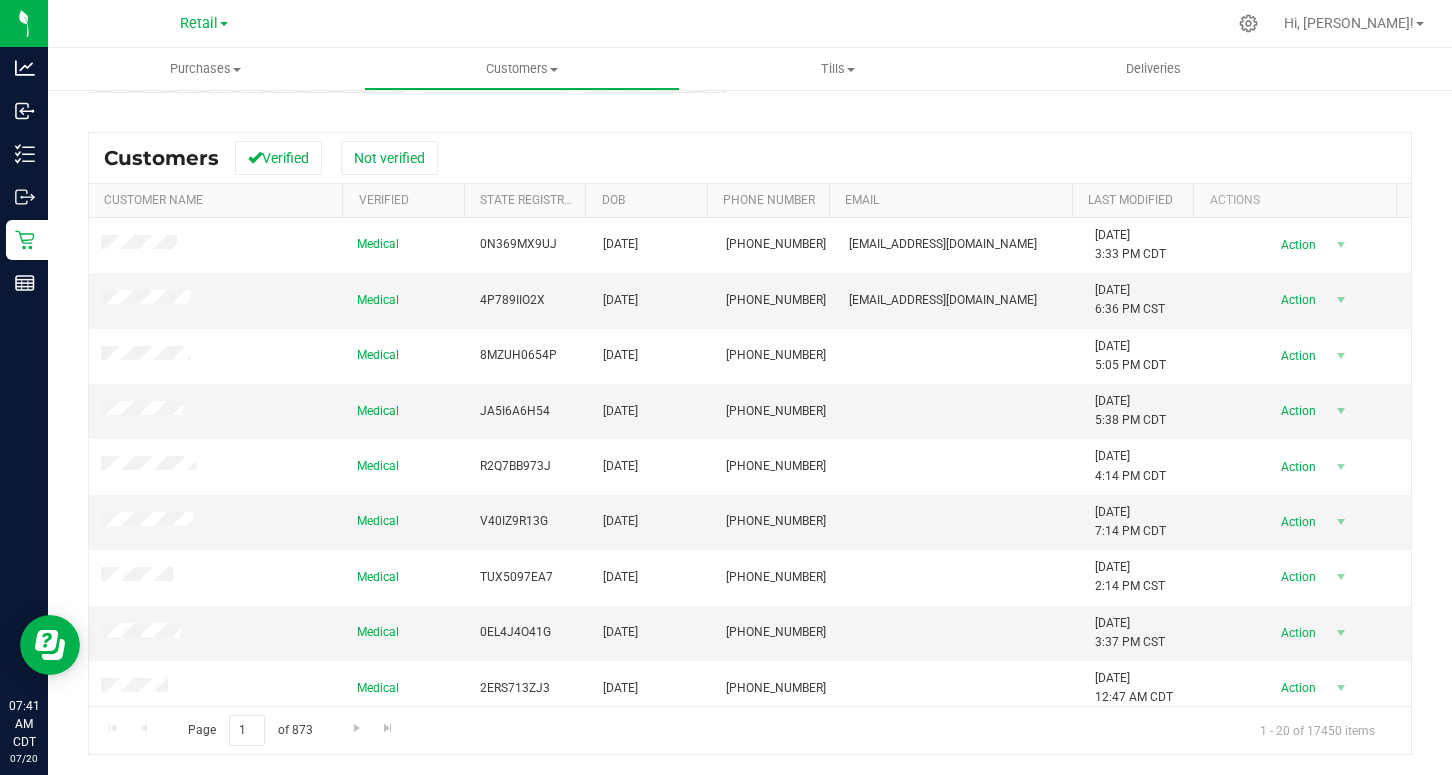 scroll, scrollTop: 0, scrollLeft: 0, axis: both 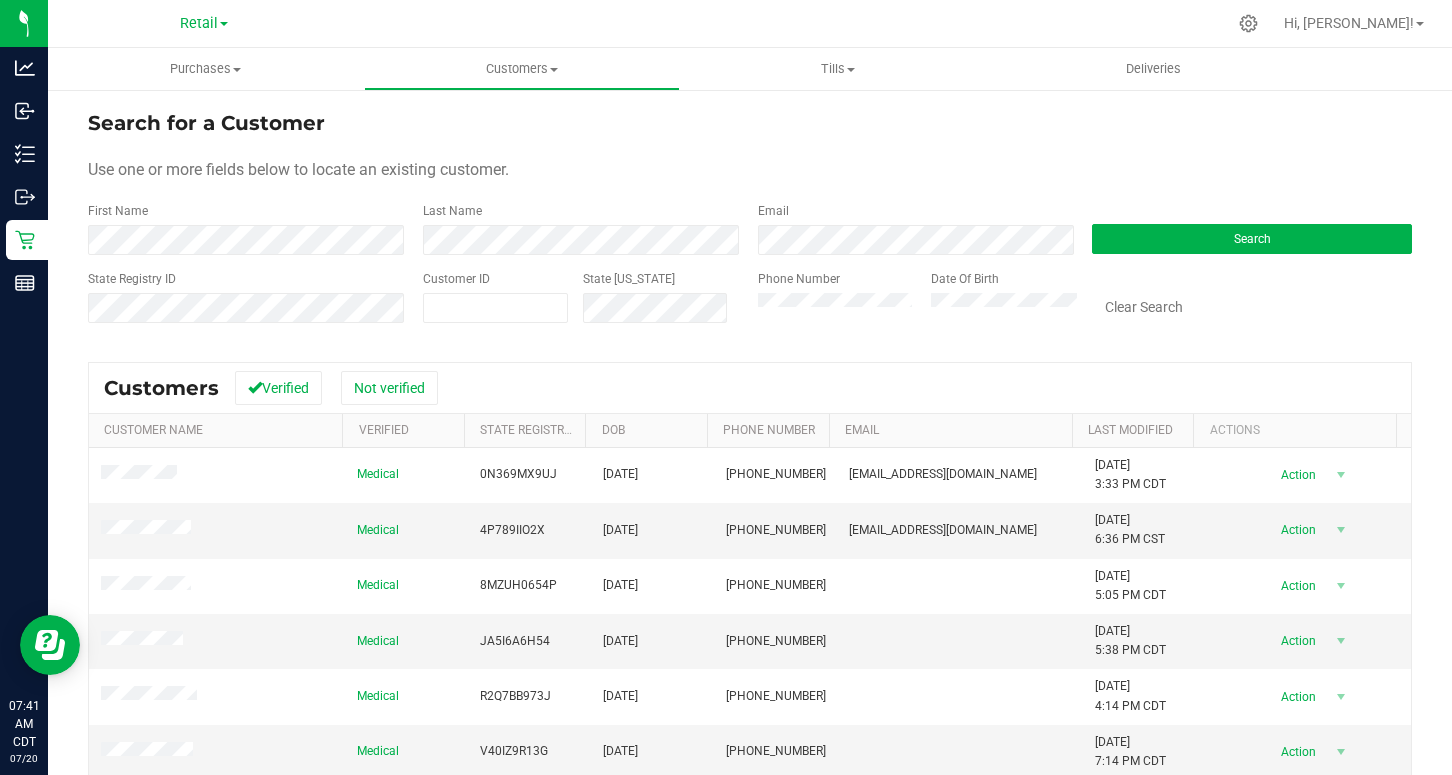 drag, startPoint x: 1424, startPoint y: 187, endPoint x: 1422, endPoint y: 59, distance: 128.01562 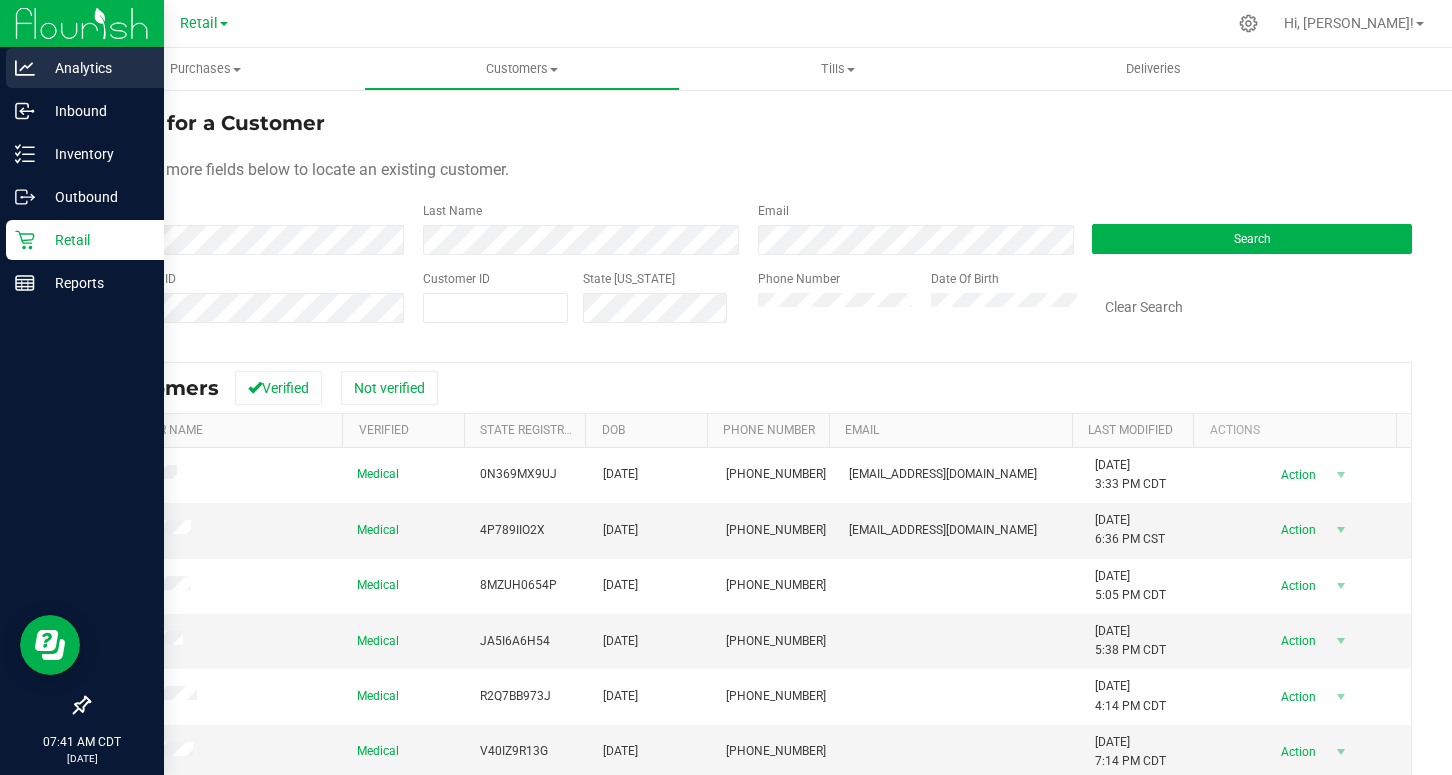 click on "Analytics" at bounding box center [95, 68] 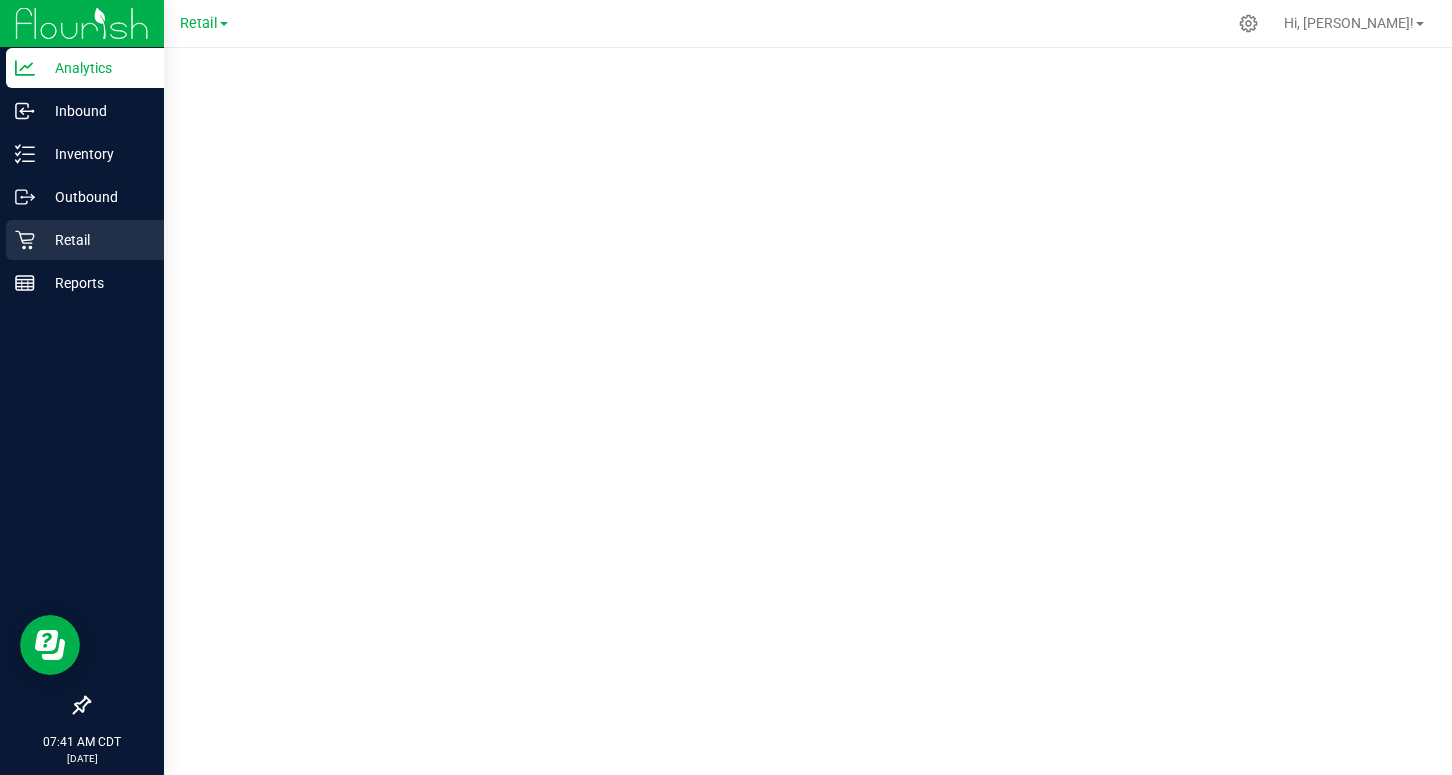 click on "Retail" at bounding box center [95, 240] 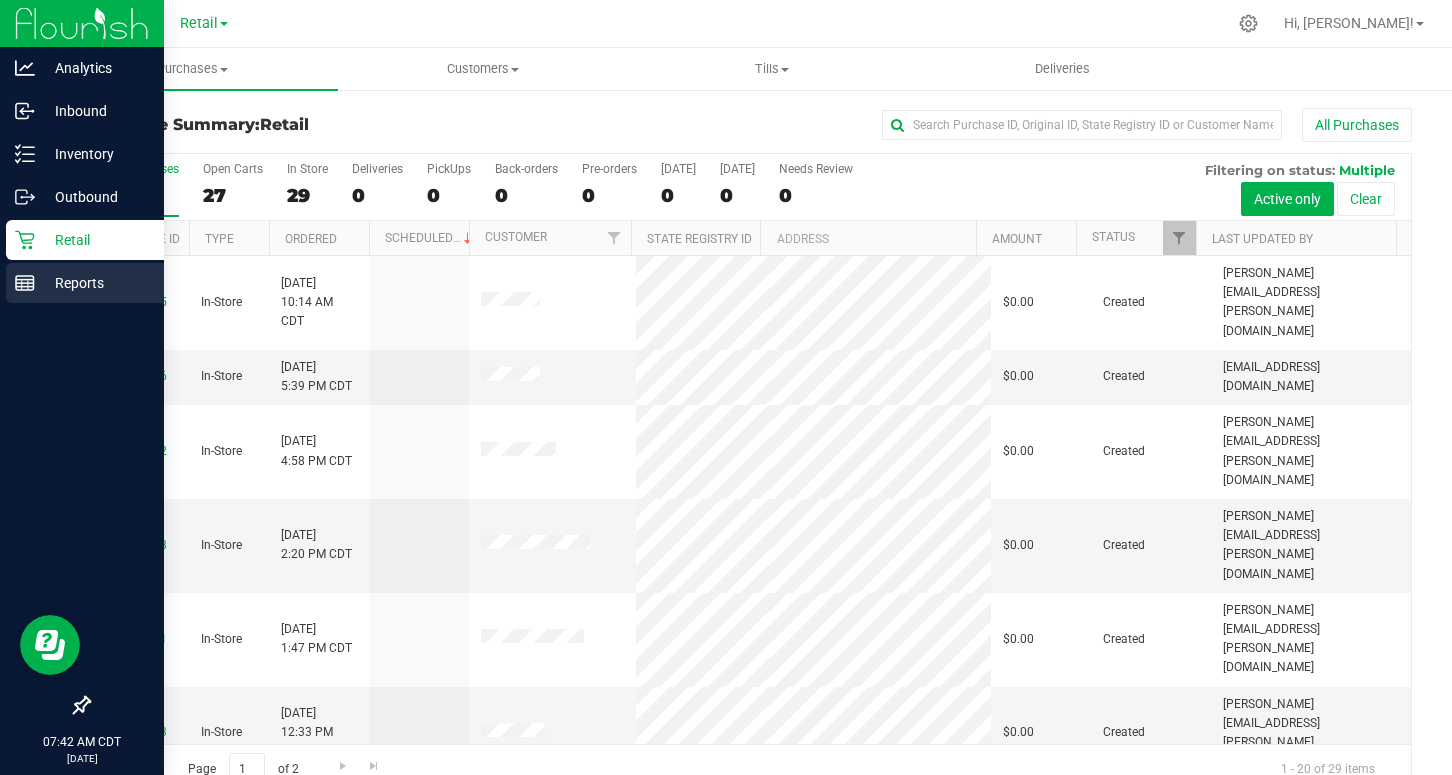 click on "Reports" at bounding box center (95, 283) 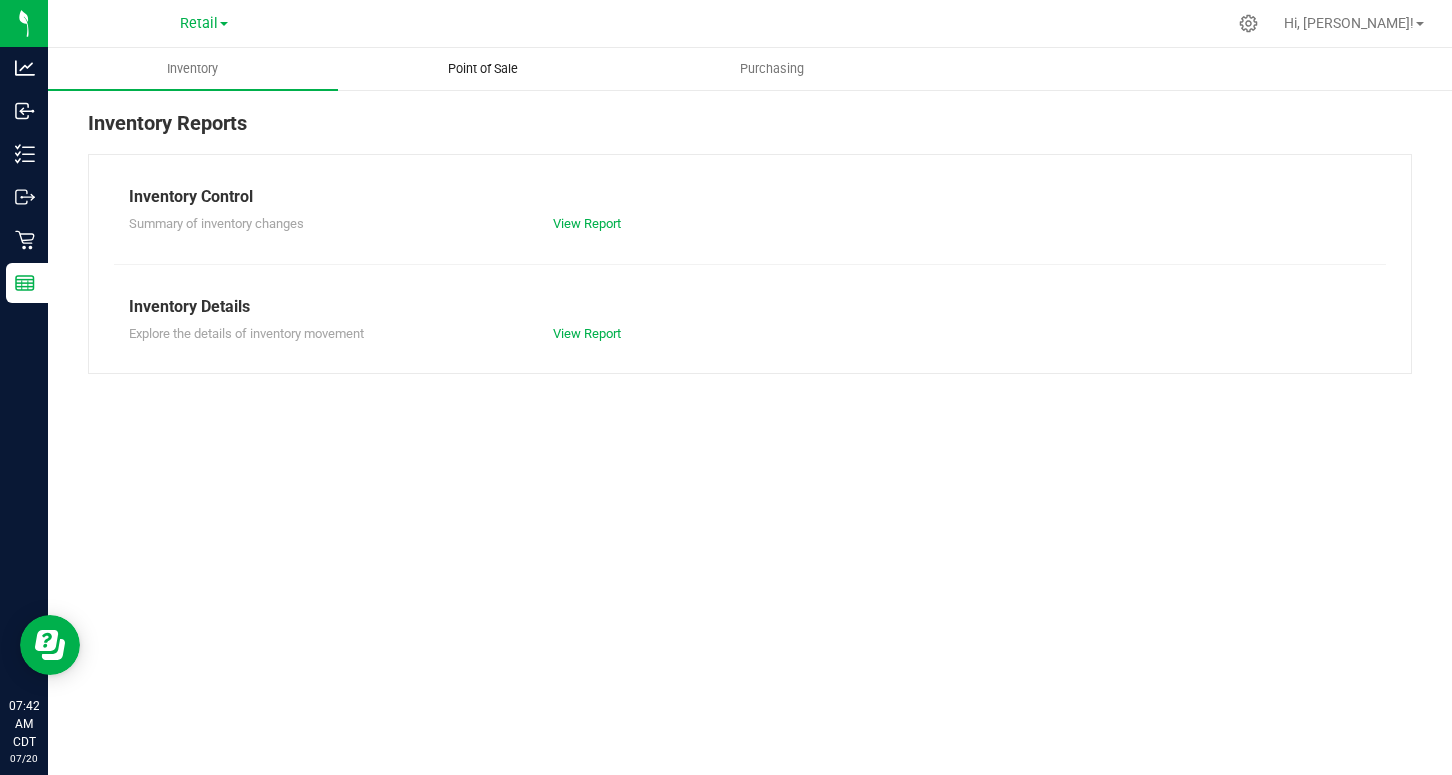 click on "Point of Sale" at bounding box center [483, 69] 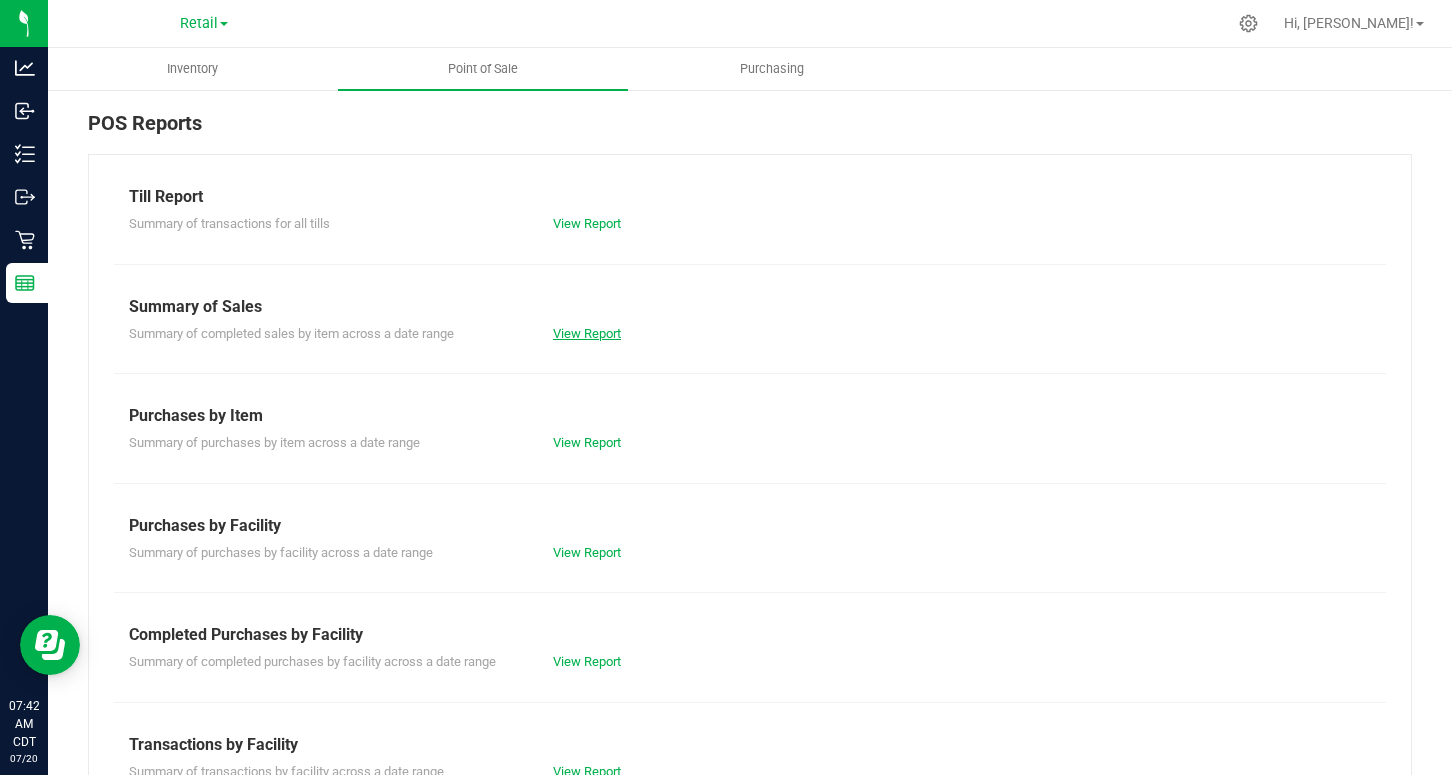 click on "View Report" at bounding box center (587, 333) 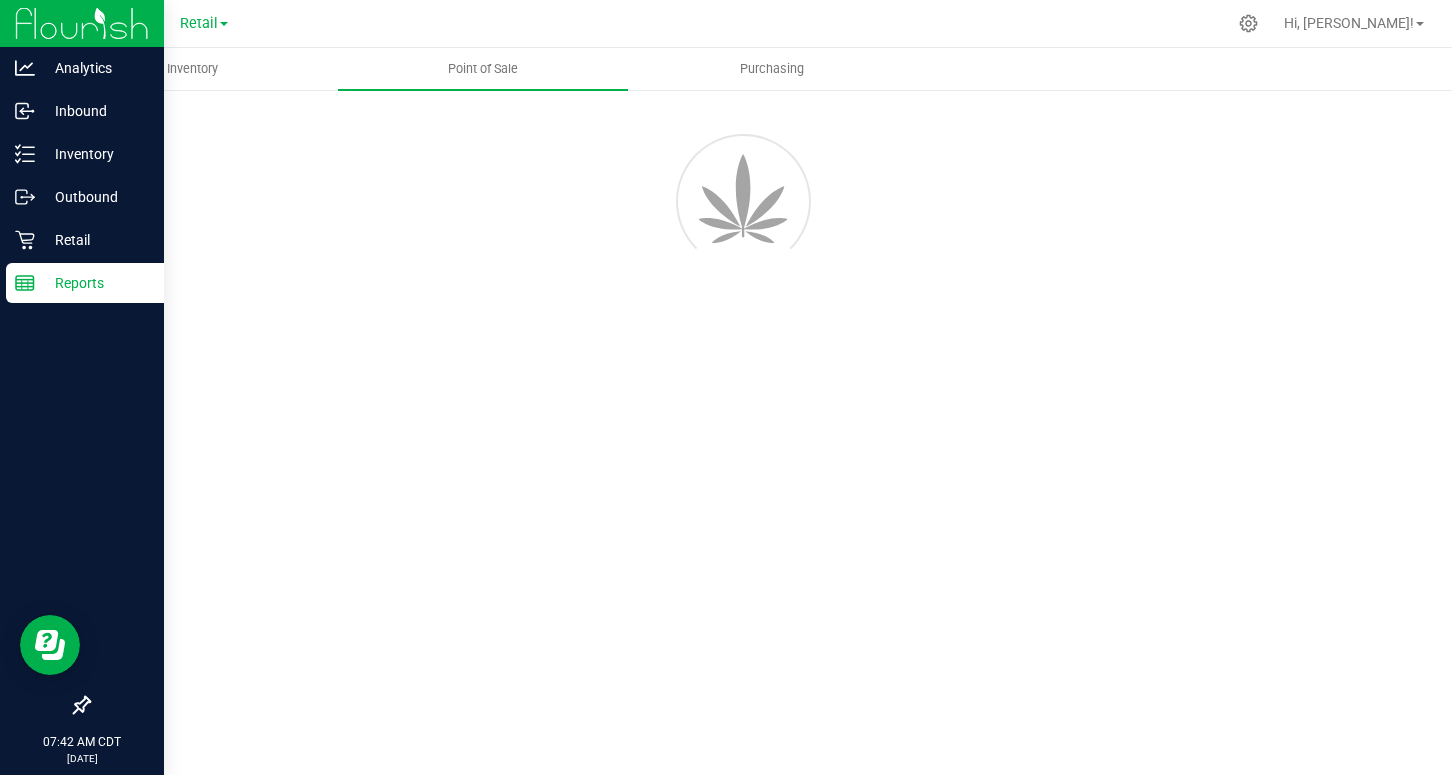 click on "Reports" at bounding box center [95, 283] 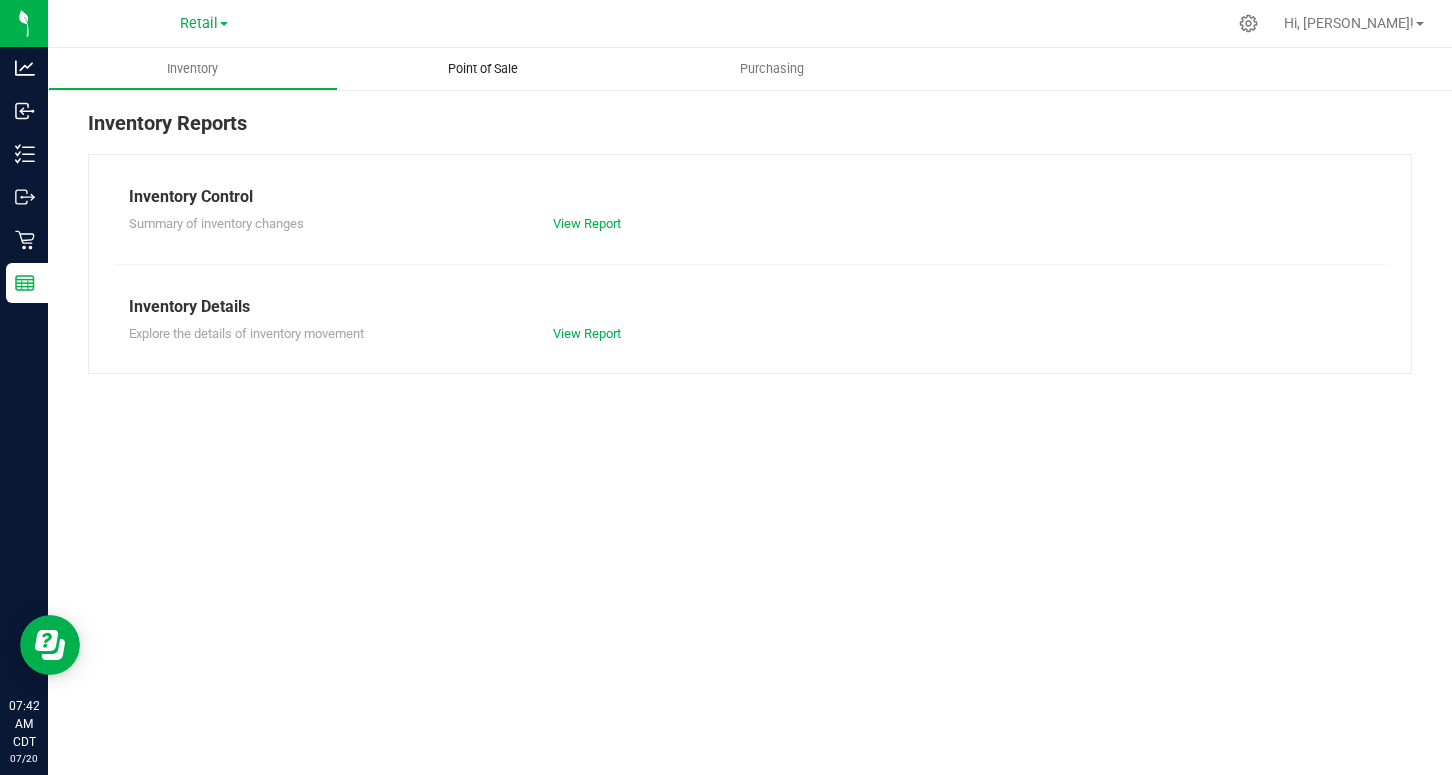 click on "Point of Sale" at bounding box center (483, 69) 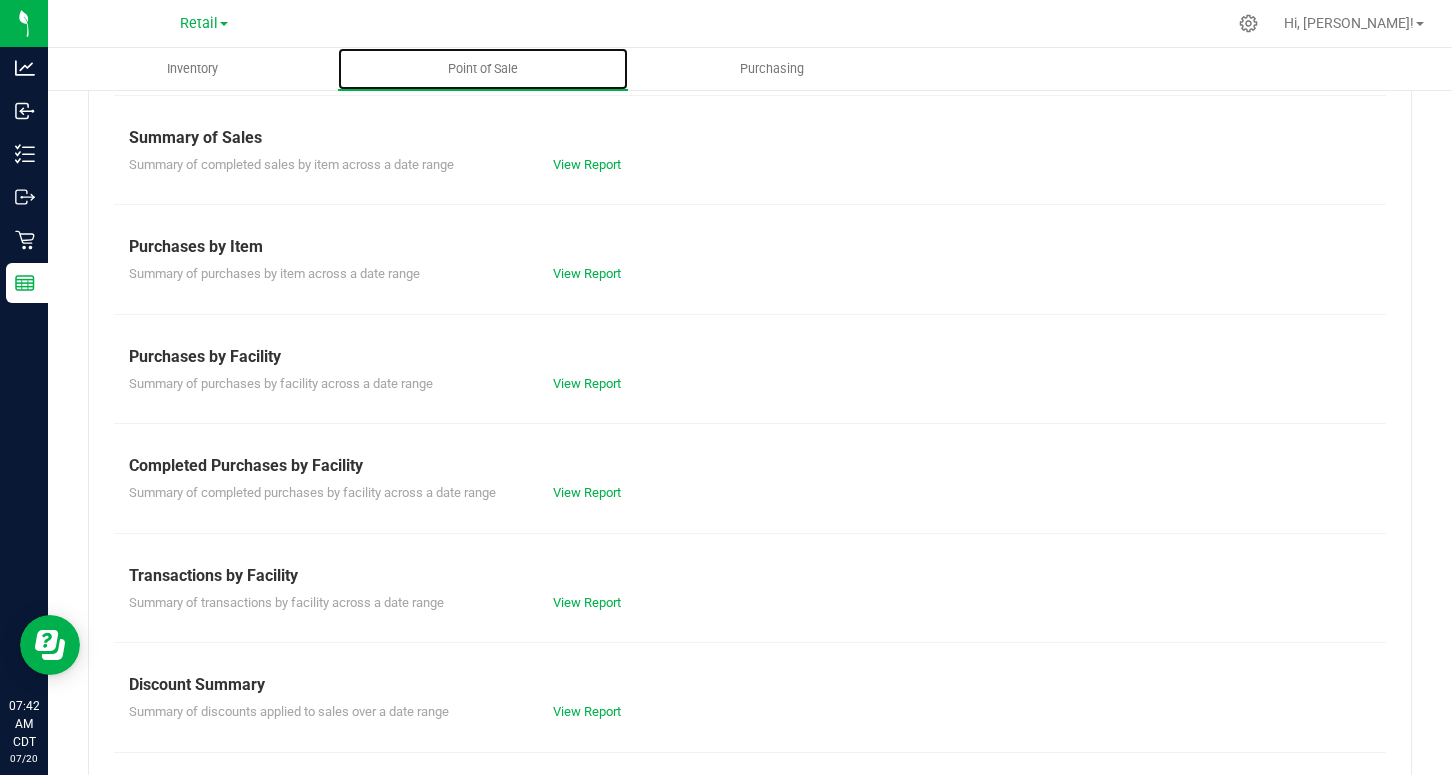 scroll, scrollTop: 276, scrollLeft: 0, axis: vertical 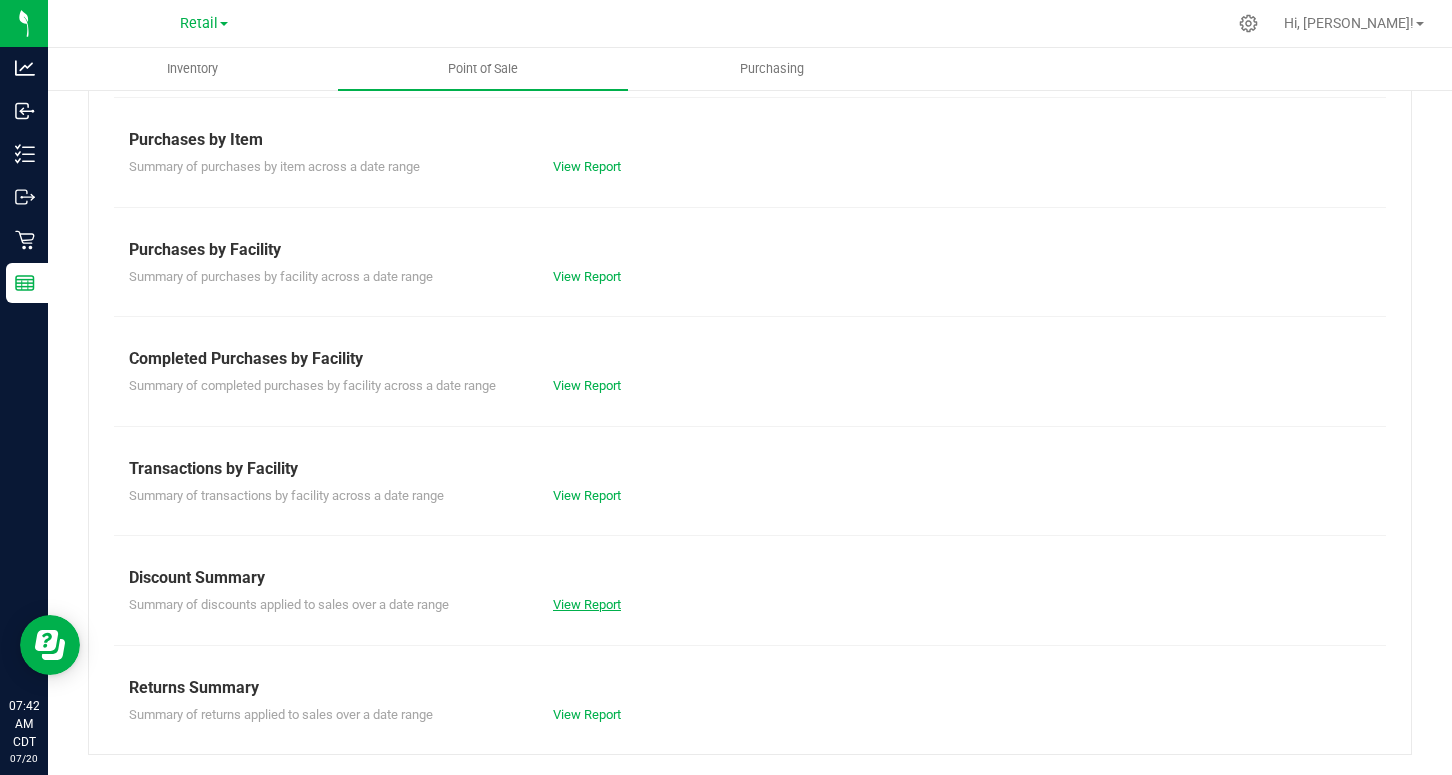 click on "View Report" at bounding box center (587, 604) 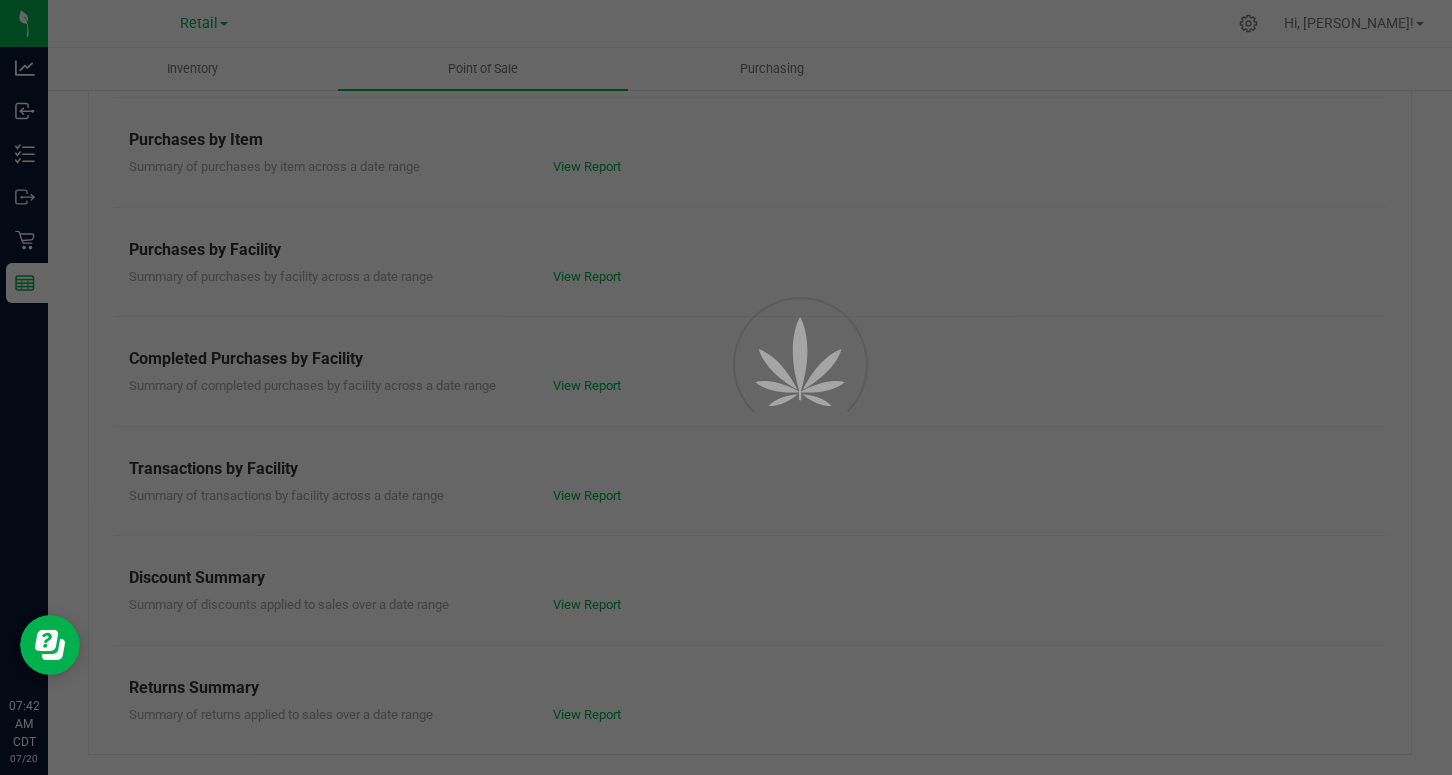 scroll, scrollTop: 0, scrollLeft: 0, axis: both 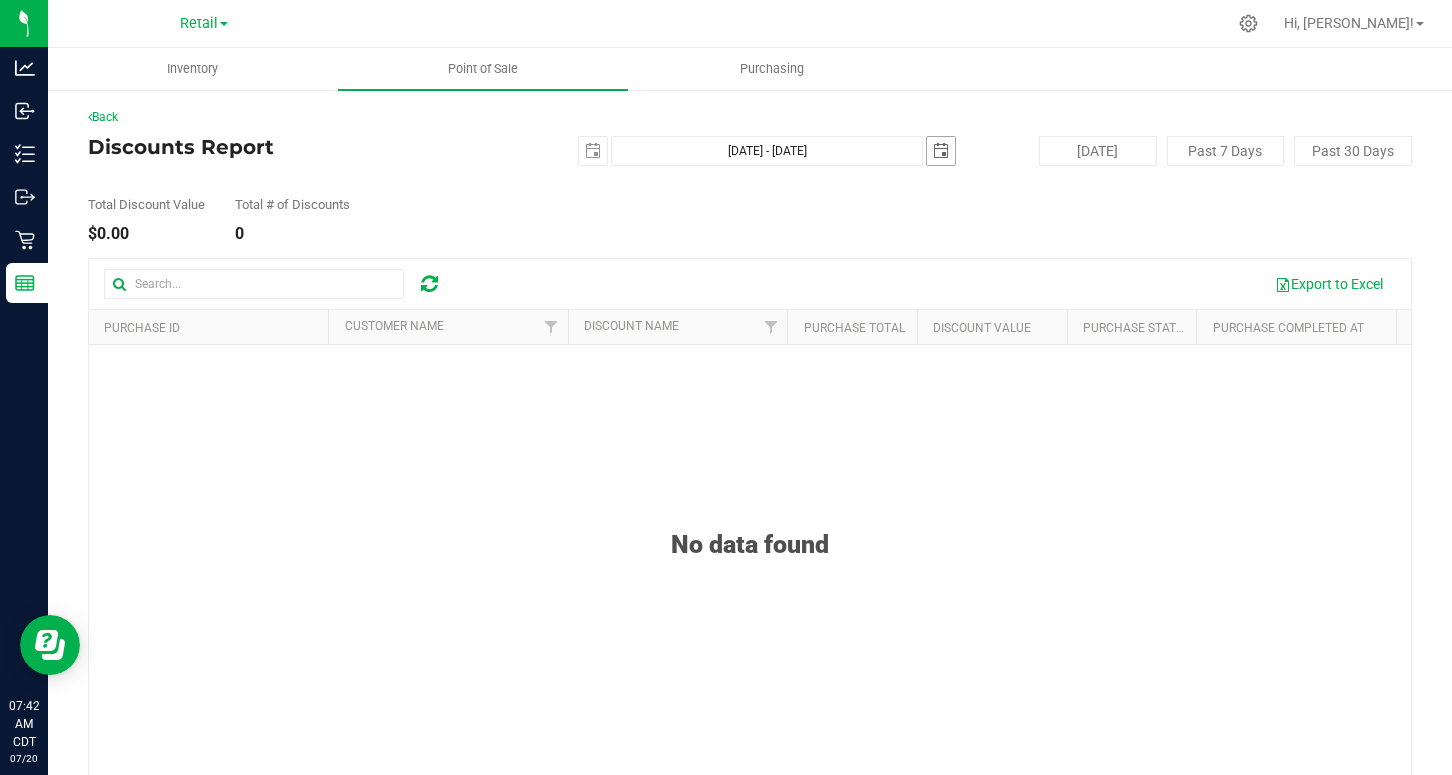 click at bounding box center [941, 151] 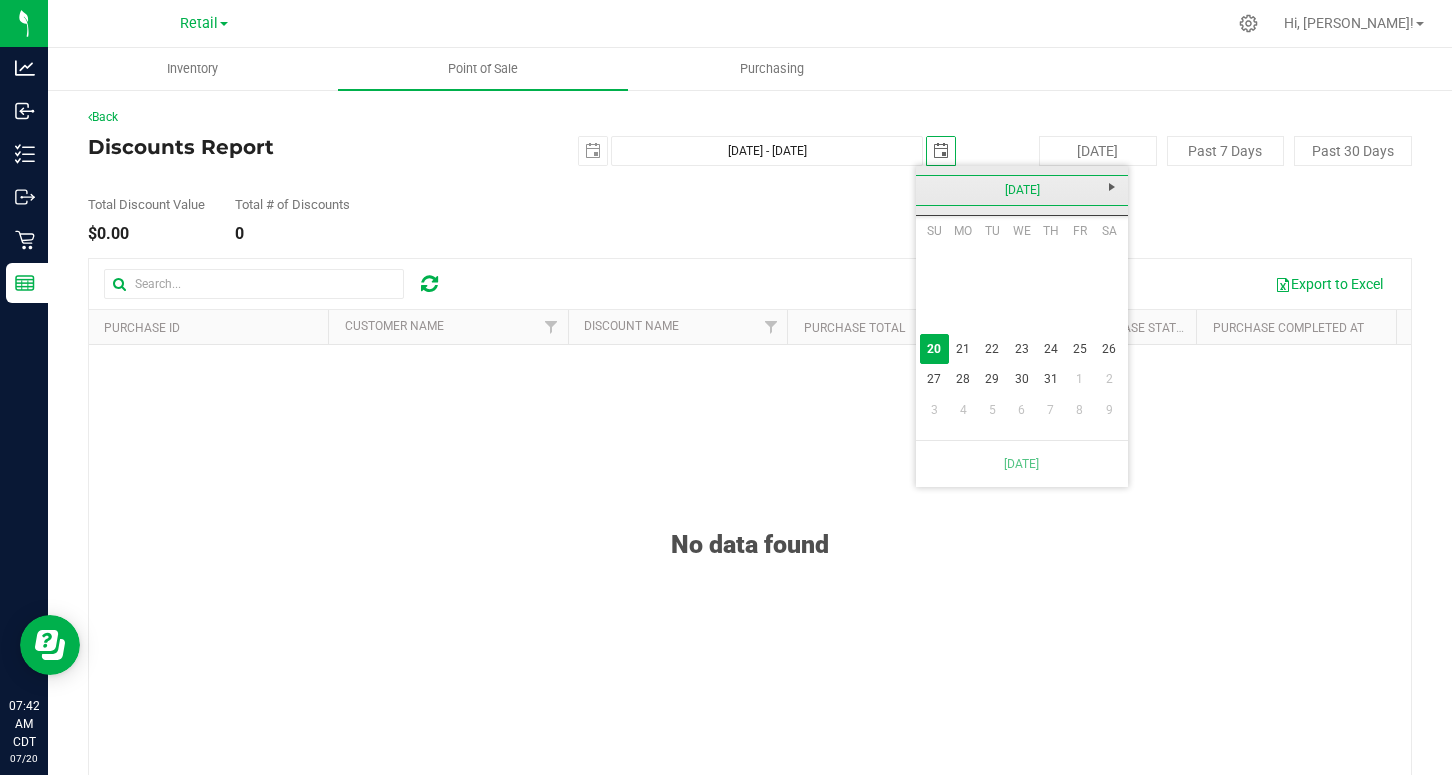 click on "[DATE]" at bounding box center [1022, 190] 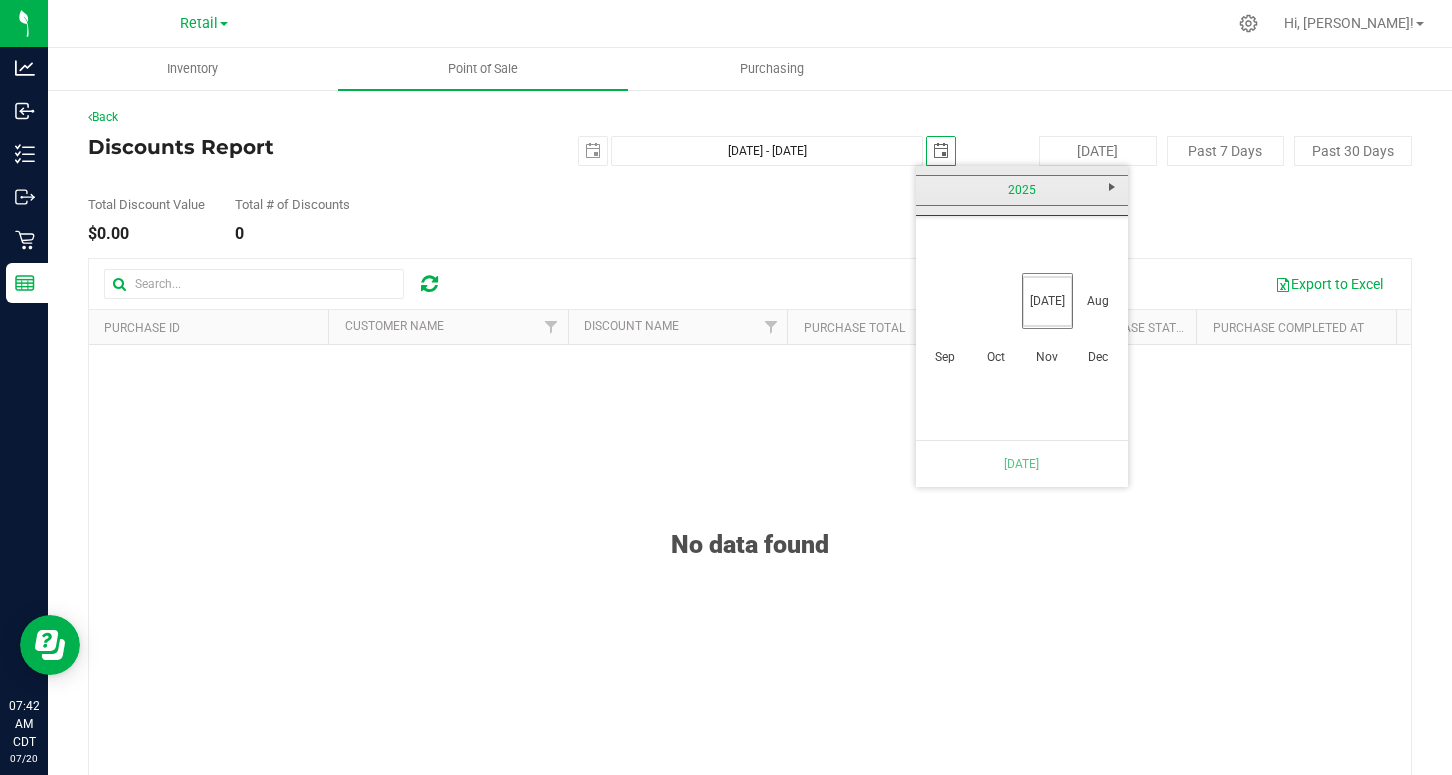 click on "2025" at bounding box center (1022, 190) 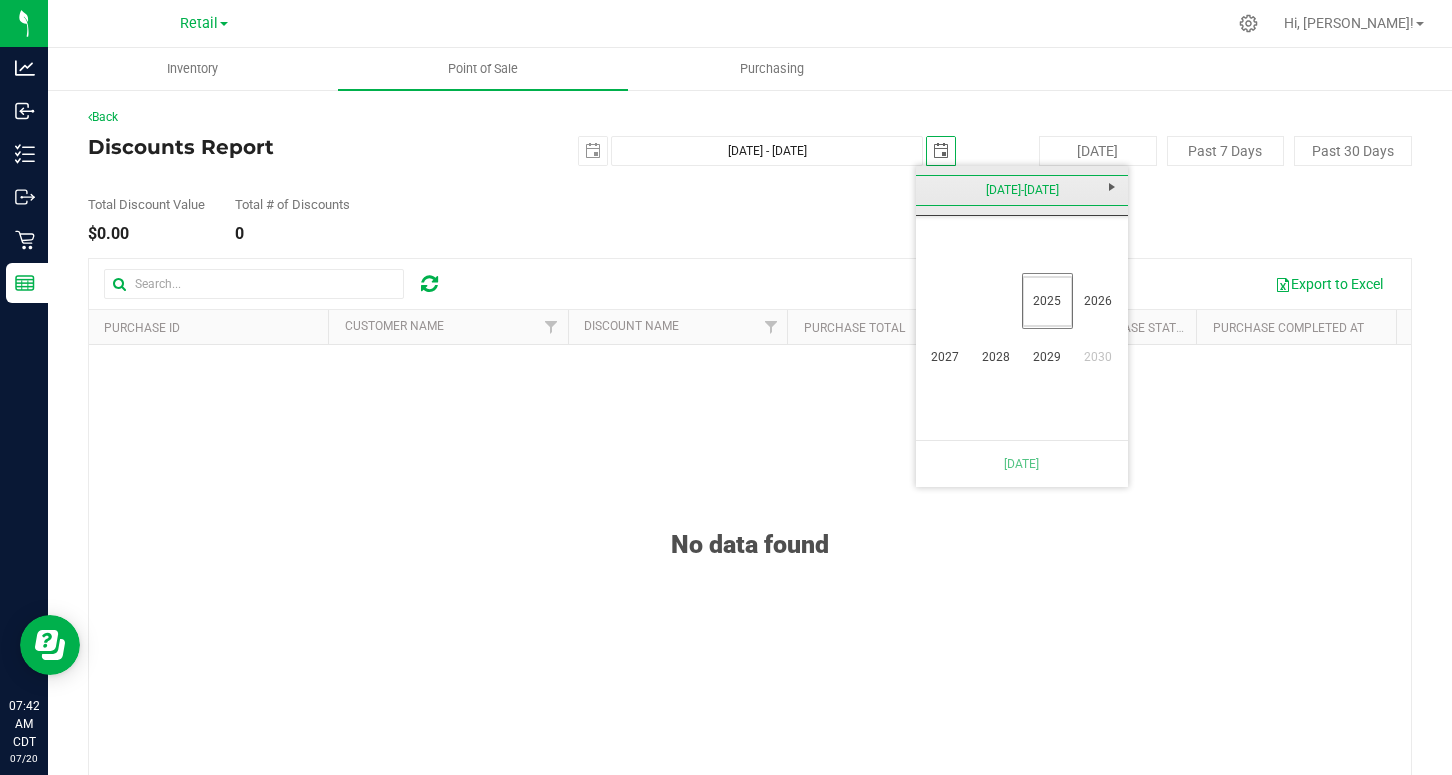 click on "[DATE]-[DATE]" at bounding box center (1022, 190) 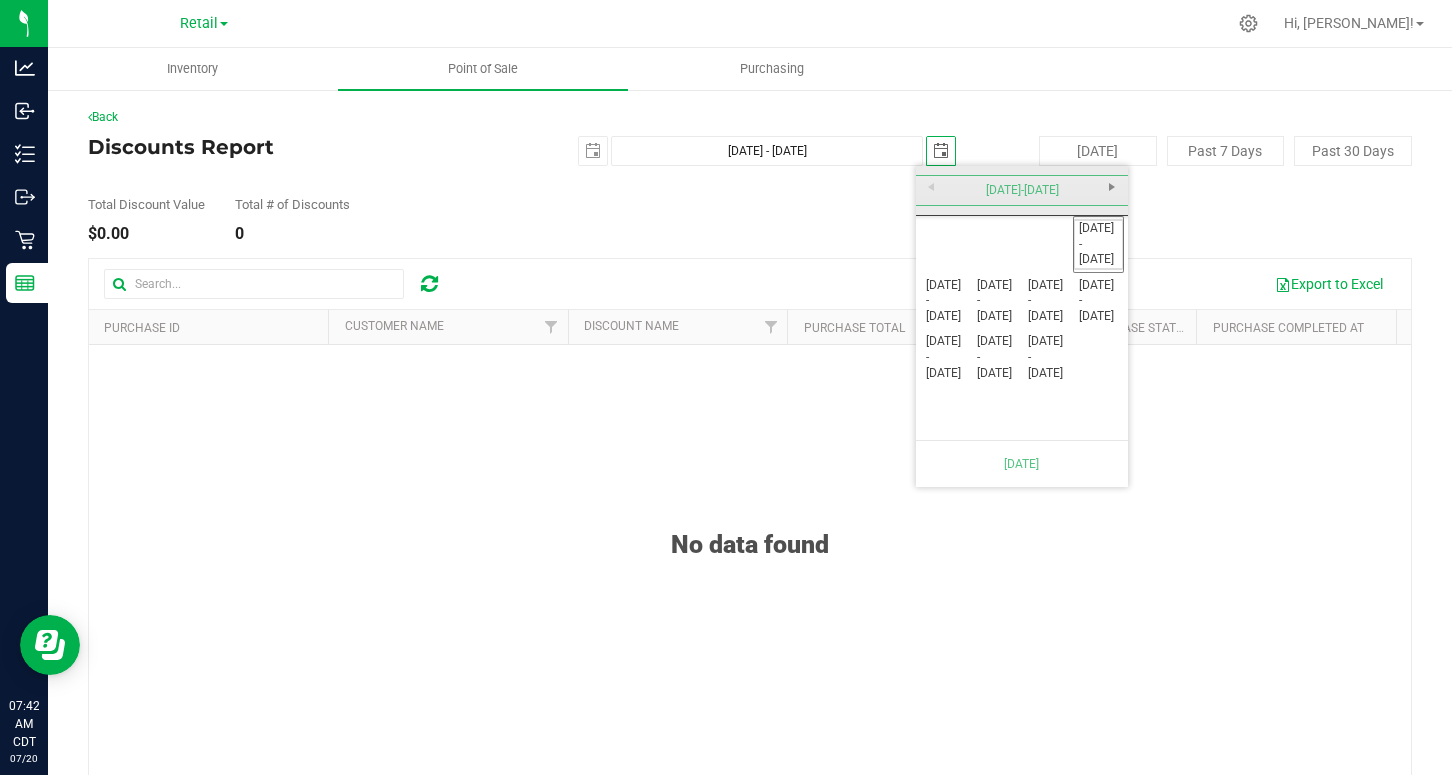 click on "[DATE]-[DATE]" at bounding box center (1022, 191) 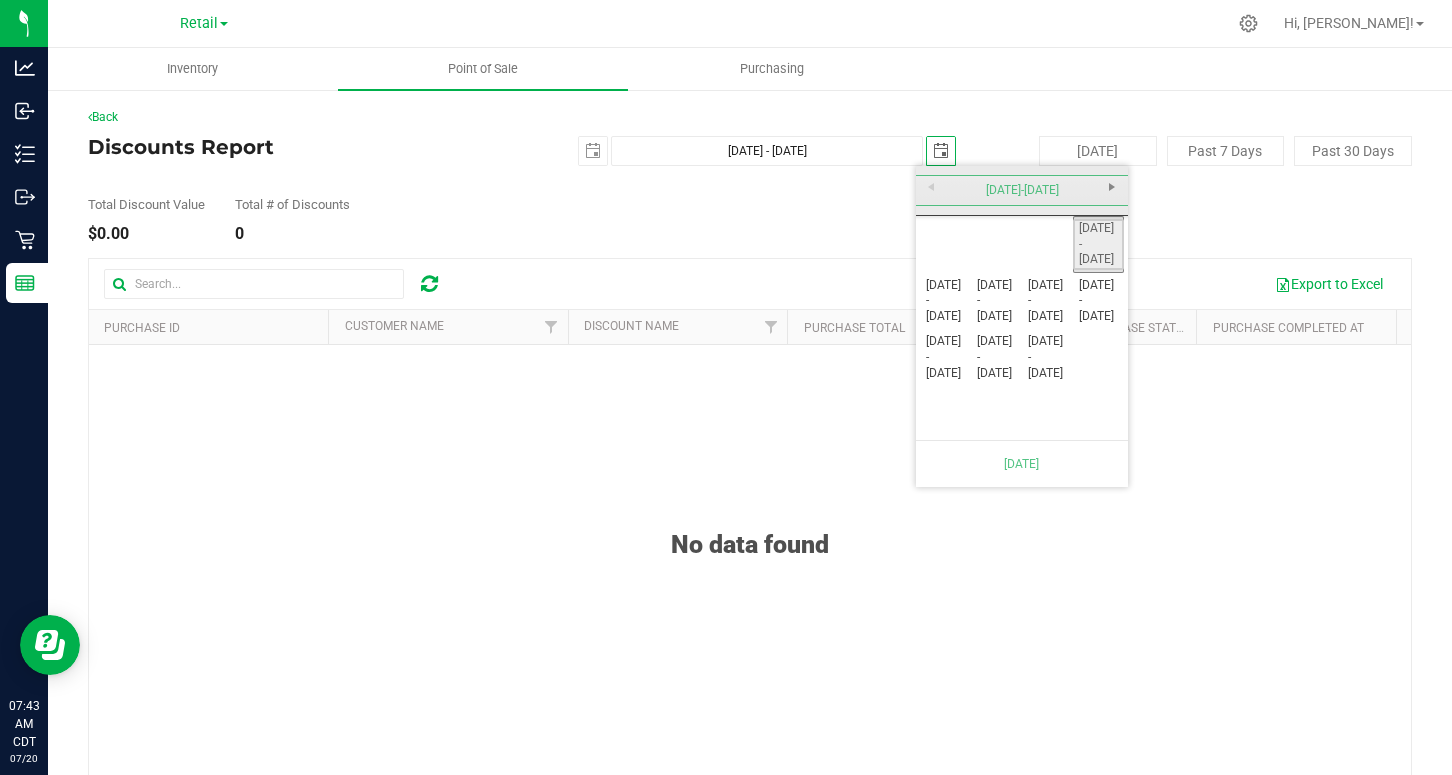 click on "[DATE] - [DATE]" at bounding box center [1098, 244] 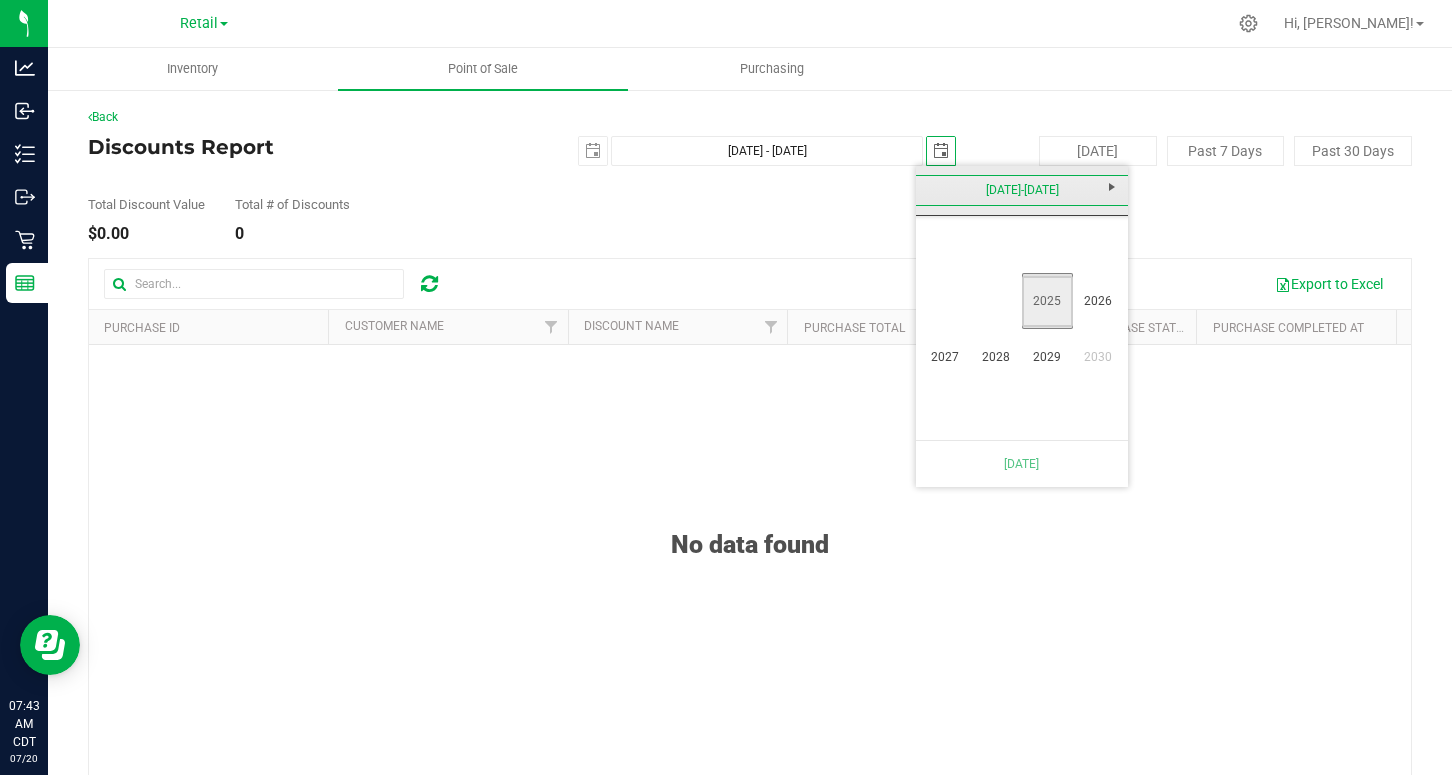 click on "2025" at bounding box center (1047, 301) 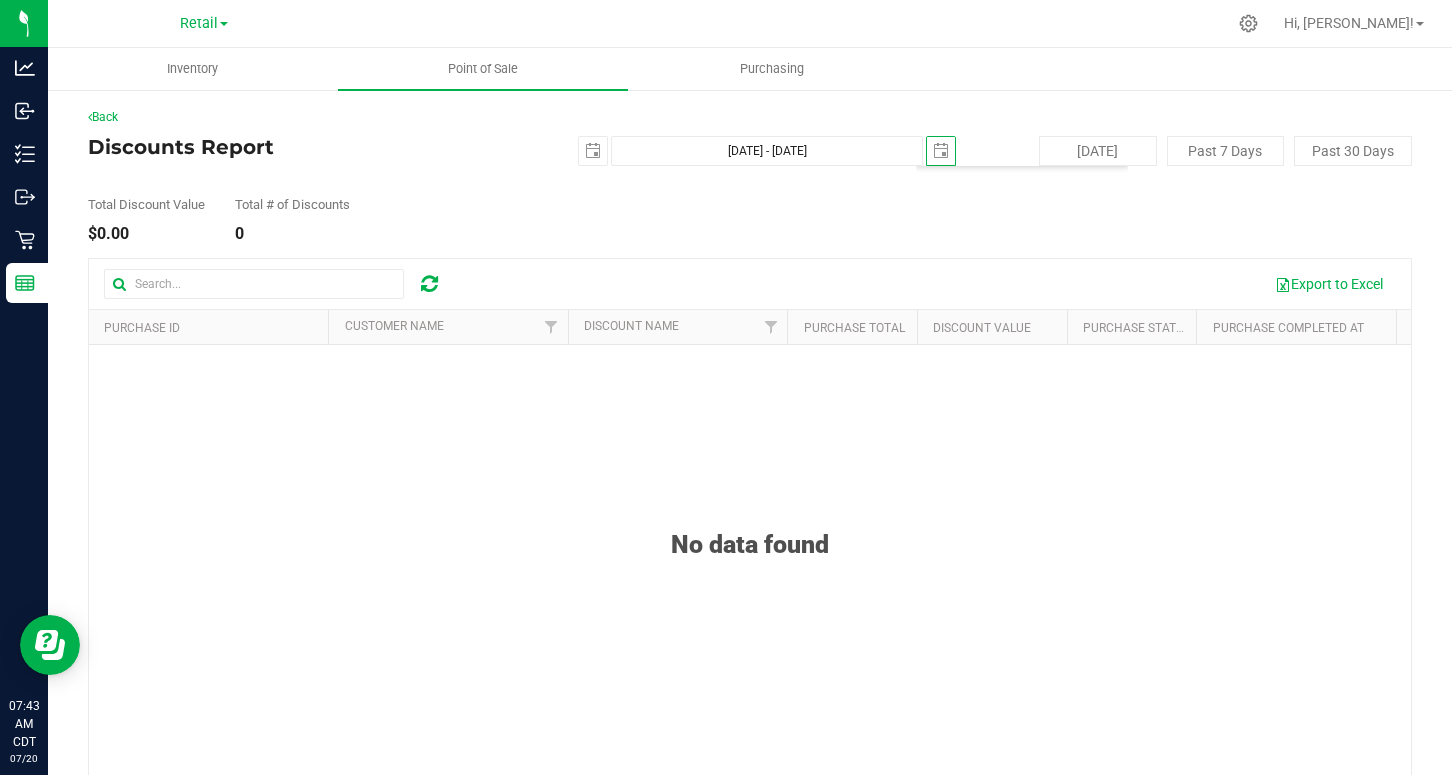 click on "No data found" at bounding box center [750, 656] 